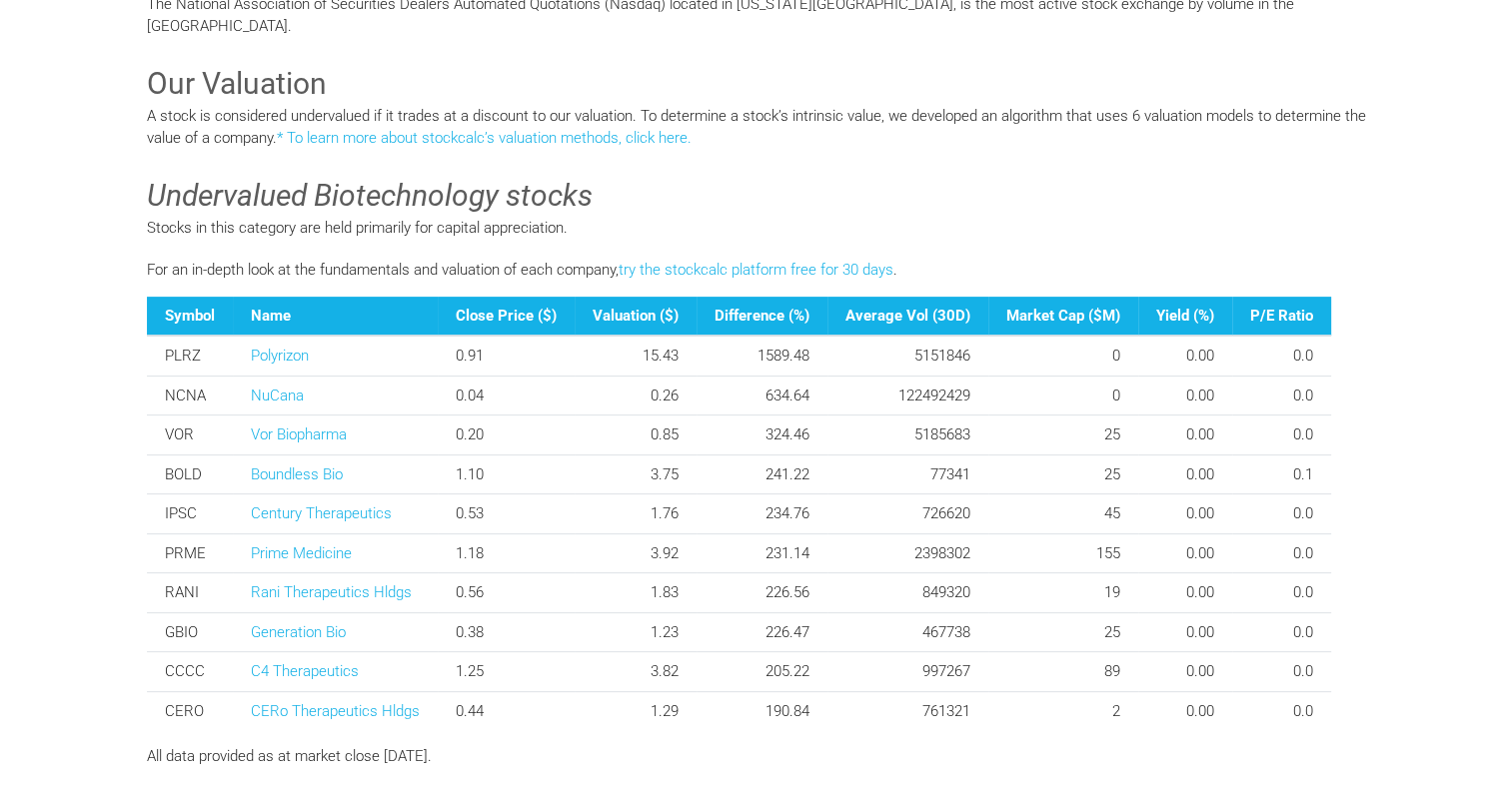 scroll, scrollTop: 699, scrollLeft: 0, axis: vertical 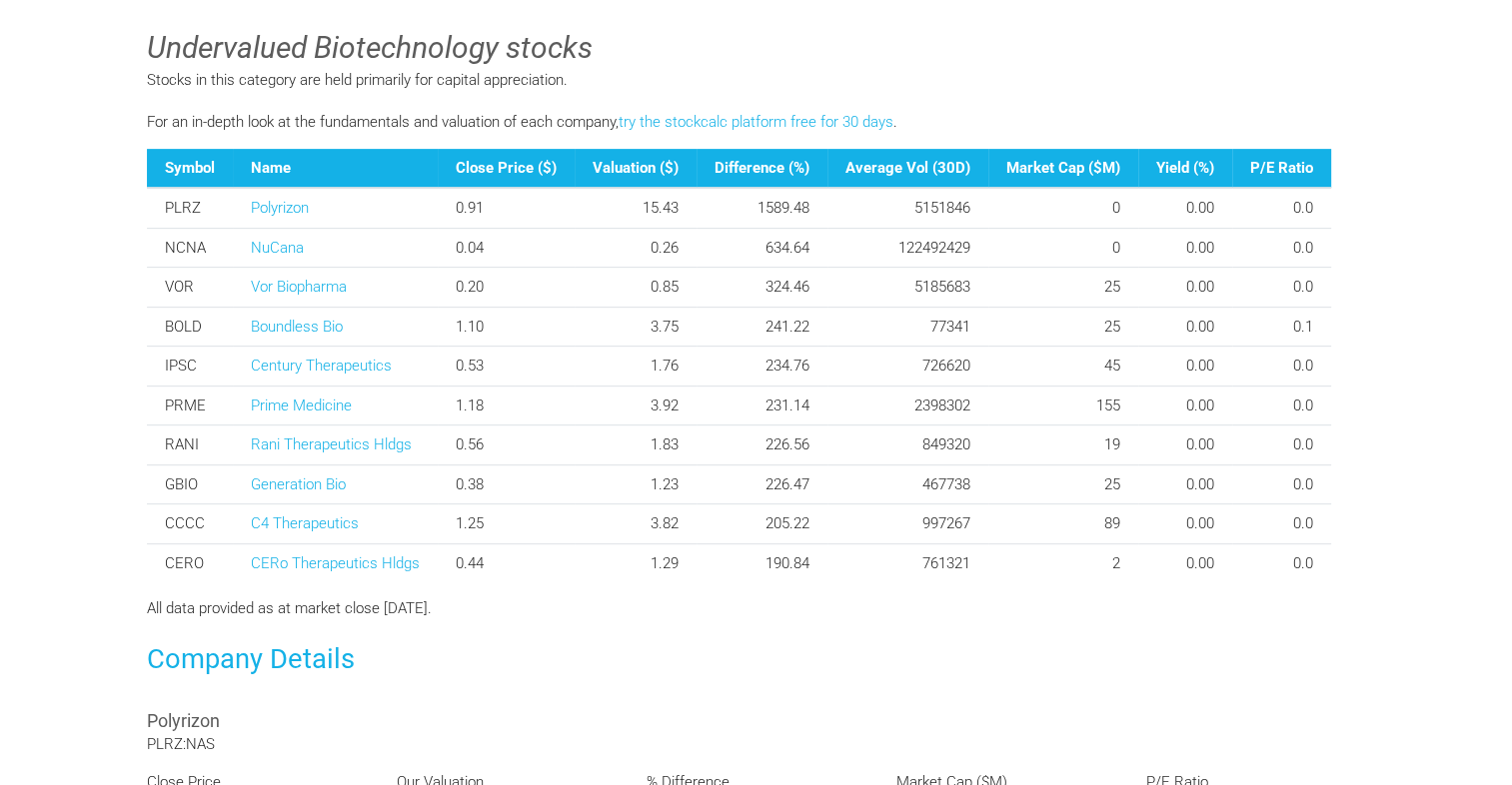 click on "For an in-depth look at the fundamentals and valuation of each company,  try the stockcalc platform free for 30 days .
Symbol Name Close Price ($) Valuation ($) Difference (%) Average Vol (30D) Market Cap ($M) Yield (%) P/E Ratio
PLRZ
Polyrizon
0.91
15.43
1589.48
5151846
0
0.00
0.0
NCNA
NuCana
0.04
0.26
634.64
122492429
0
0.00
0.0
VOR
Vor Biopharma
0.20
0.85
324.46
5185683
25
0.00
0.0
BOLD
2" at bounding box center [756, 347] 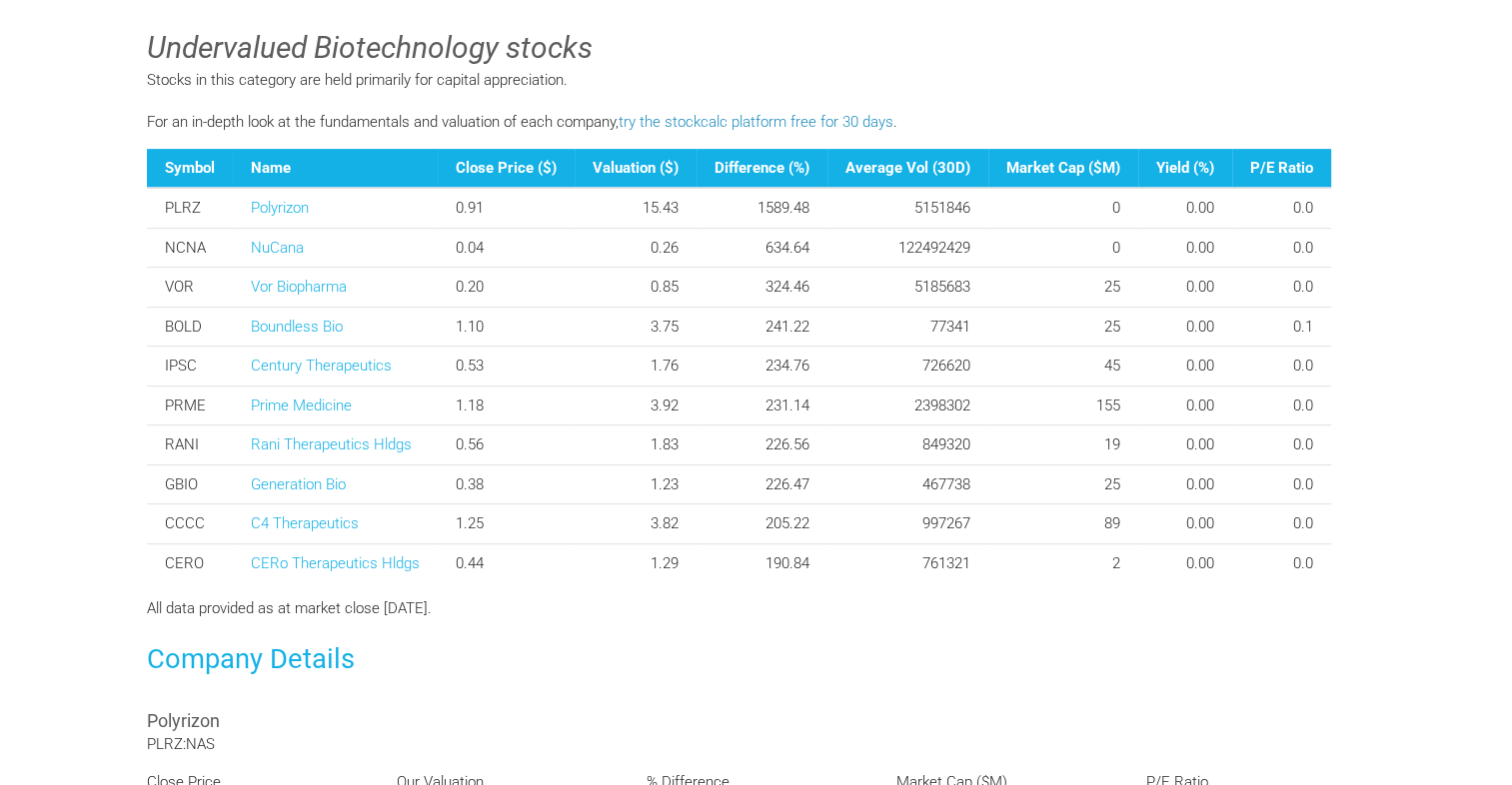 scroll, scrollTop: 599, scrollLeft: 0, axis: vertical 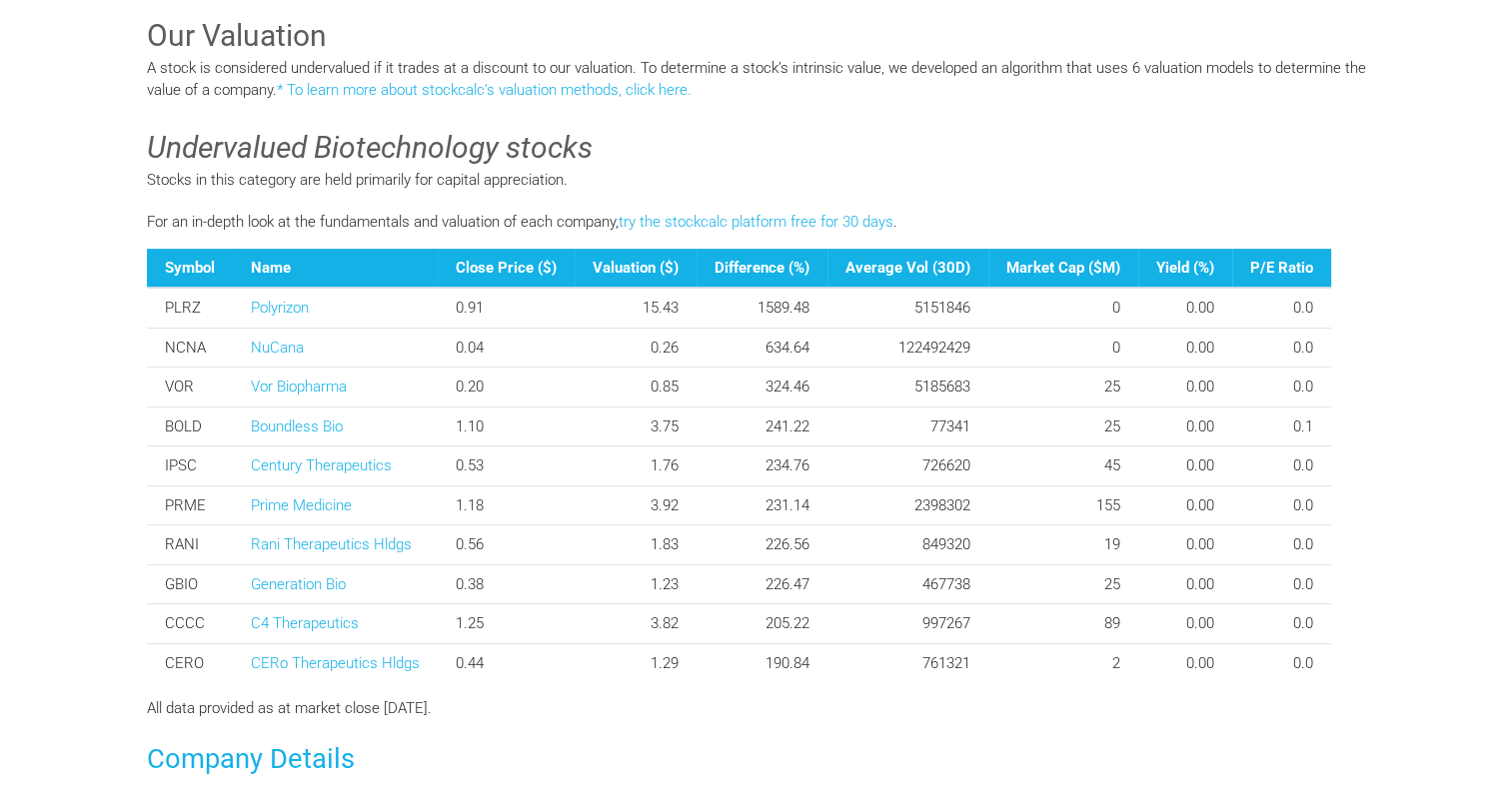 click on "Undervalued Biotechnology stocks" at bounding box center [756, 148] 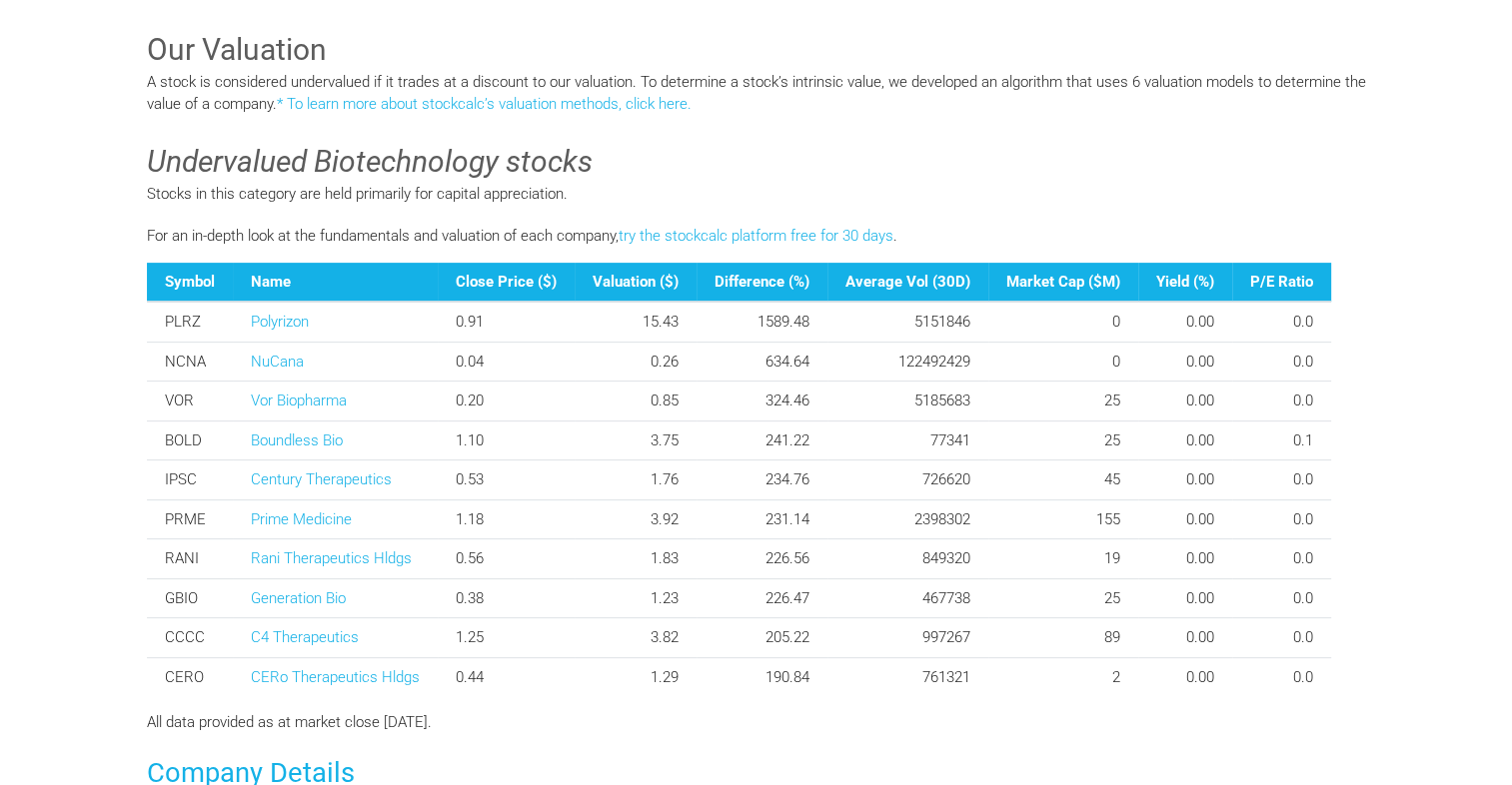 scroll, scrollTop: 499, scrollLeft: 0, axis: vertical 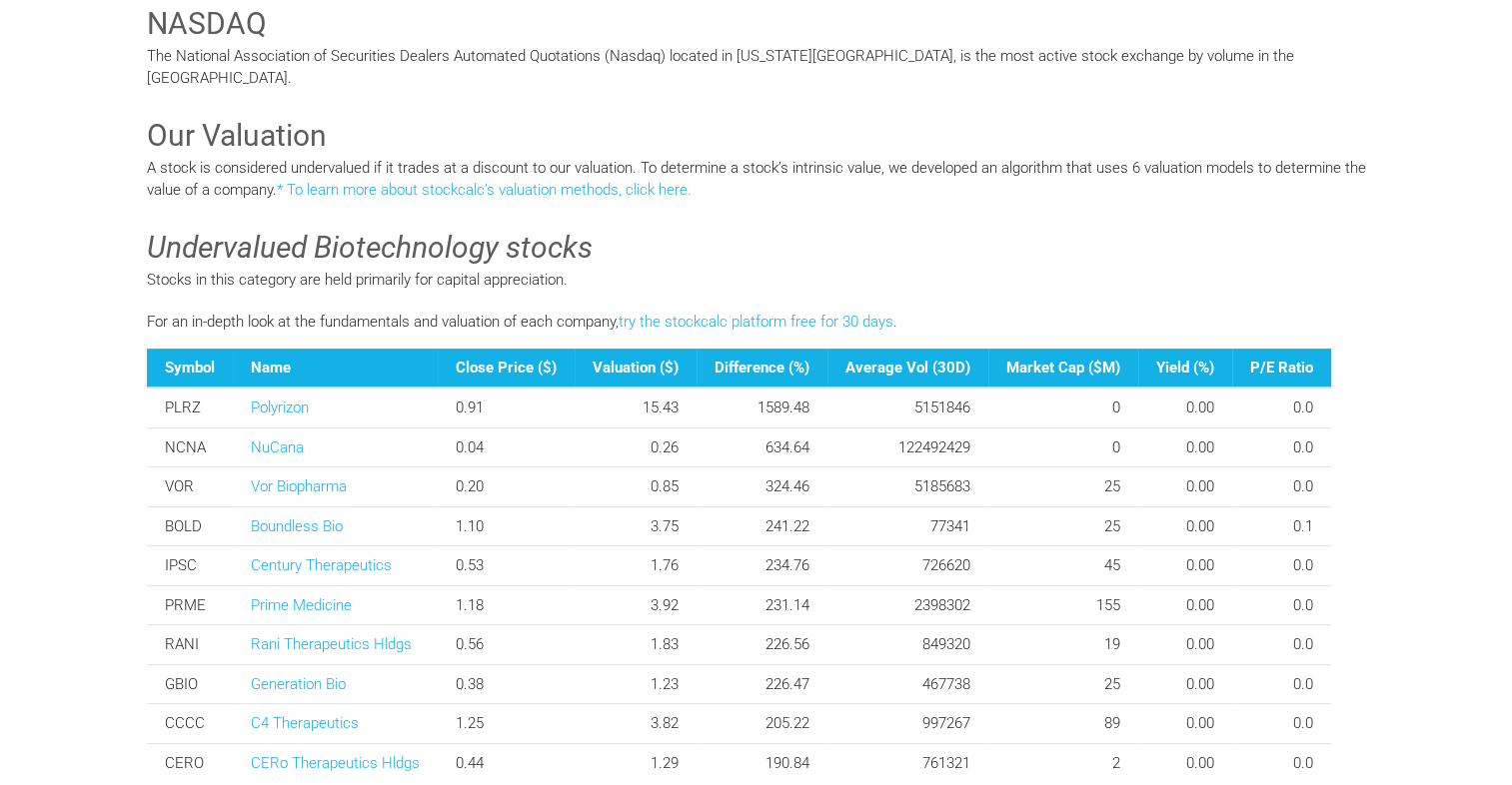 click on "Undervalued Biotechnology stocks" at bounding box center [756, 248] 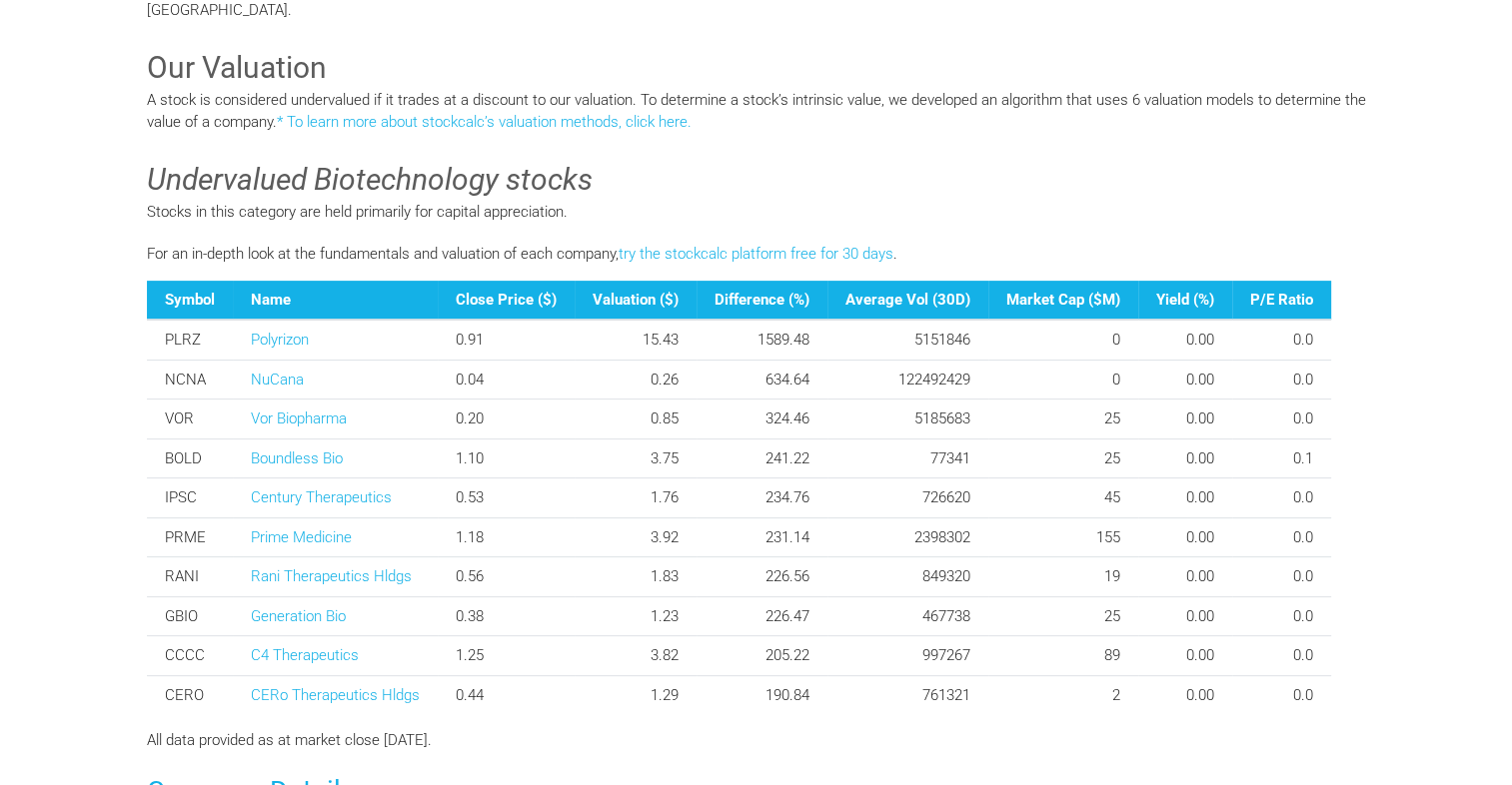 scroll, scrollTop: 599, scrollLeft: 0, axis: vertical 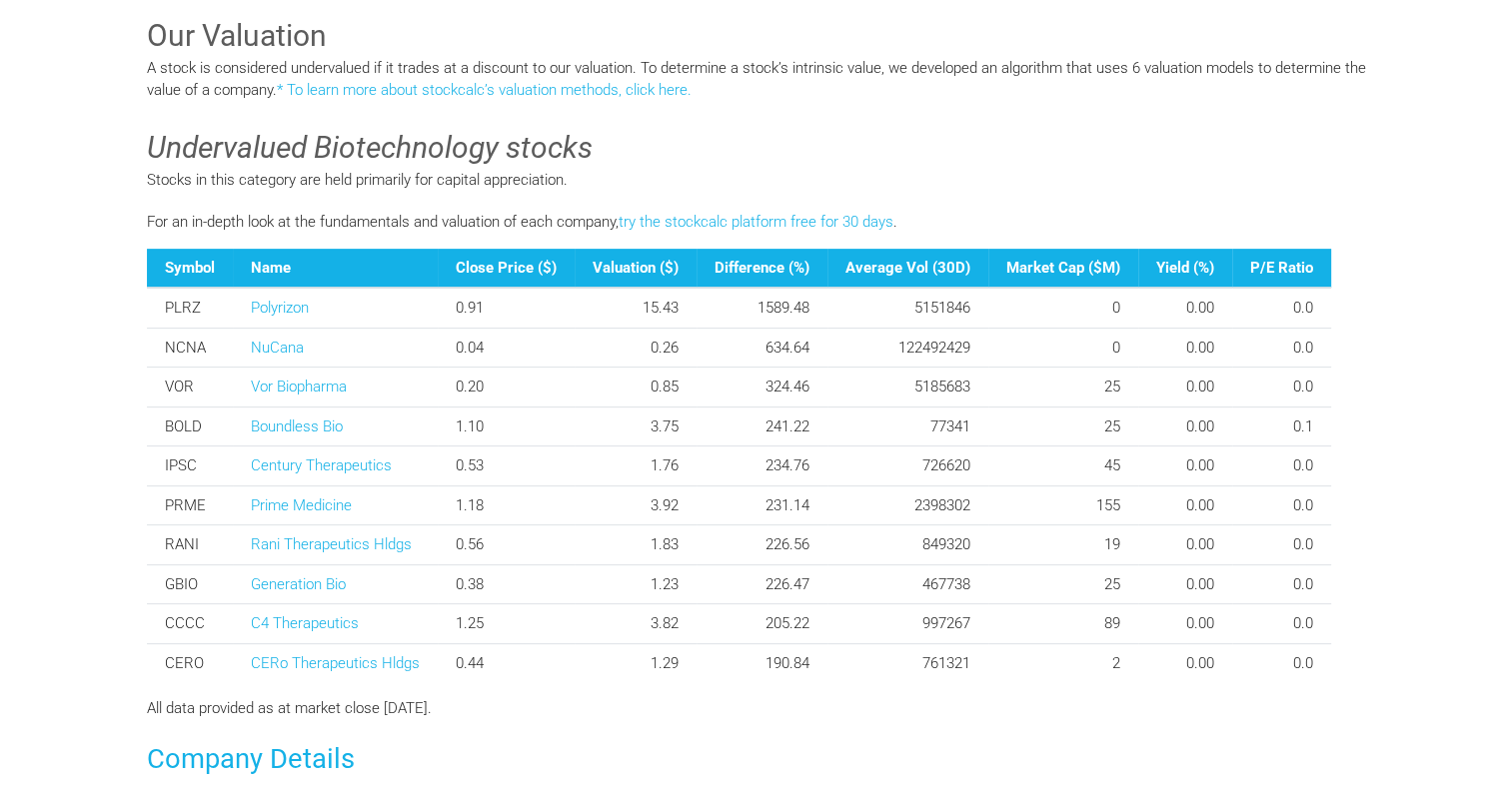 click on "Undervalued Biotechnology stocks" at bounding box center (756, 148) 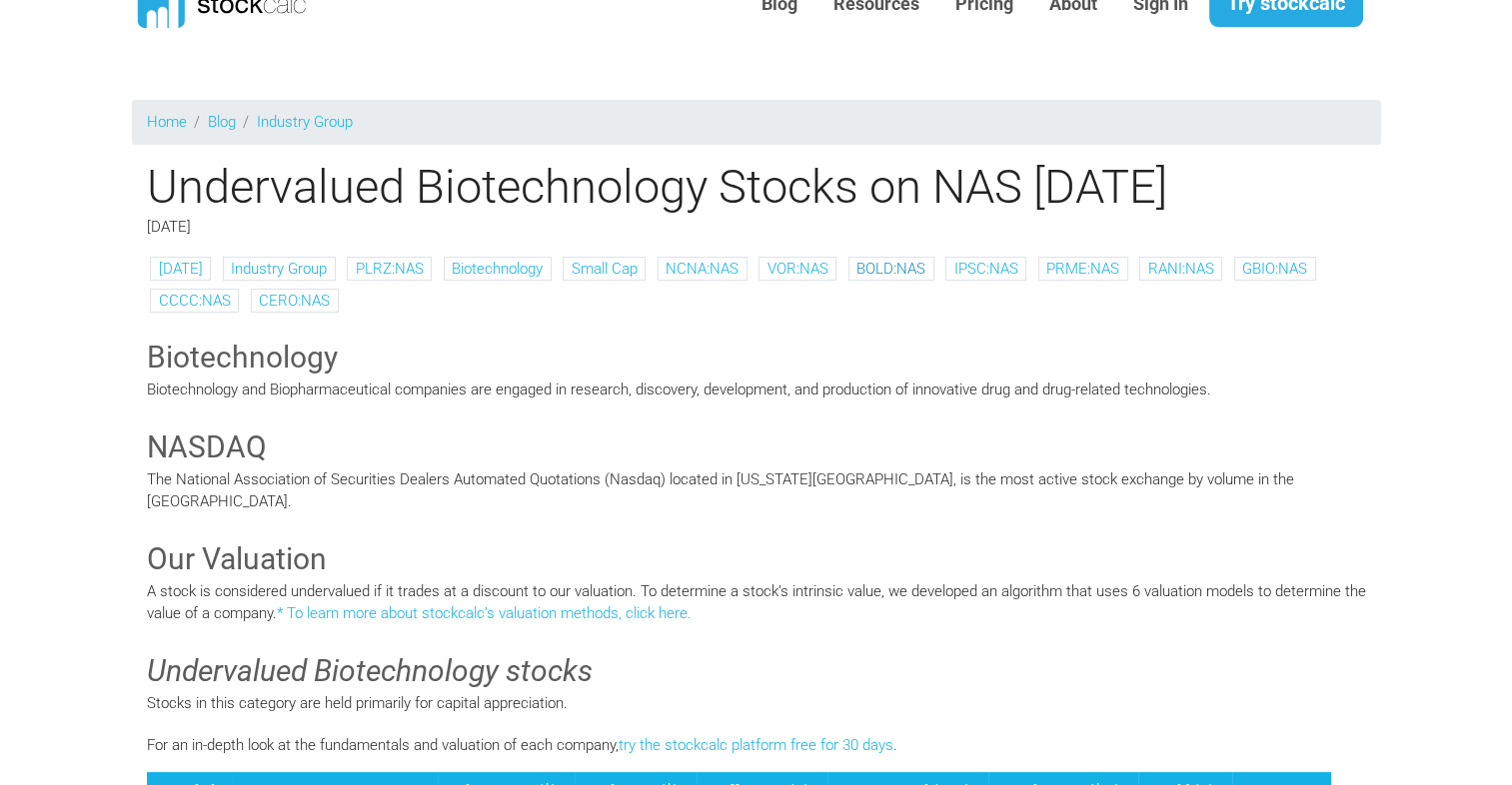 scroll, scrollTop: 200, scrollLeft: 0, axis: vertical 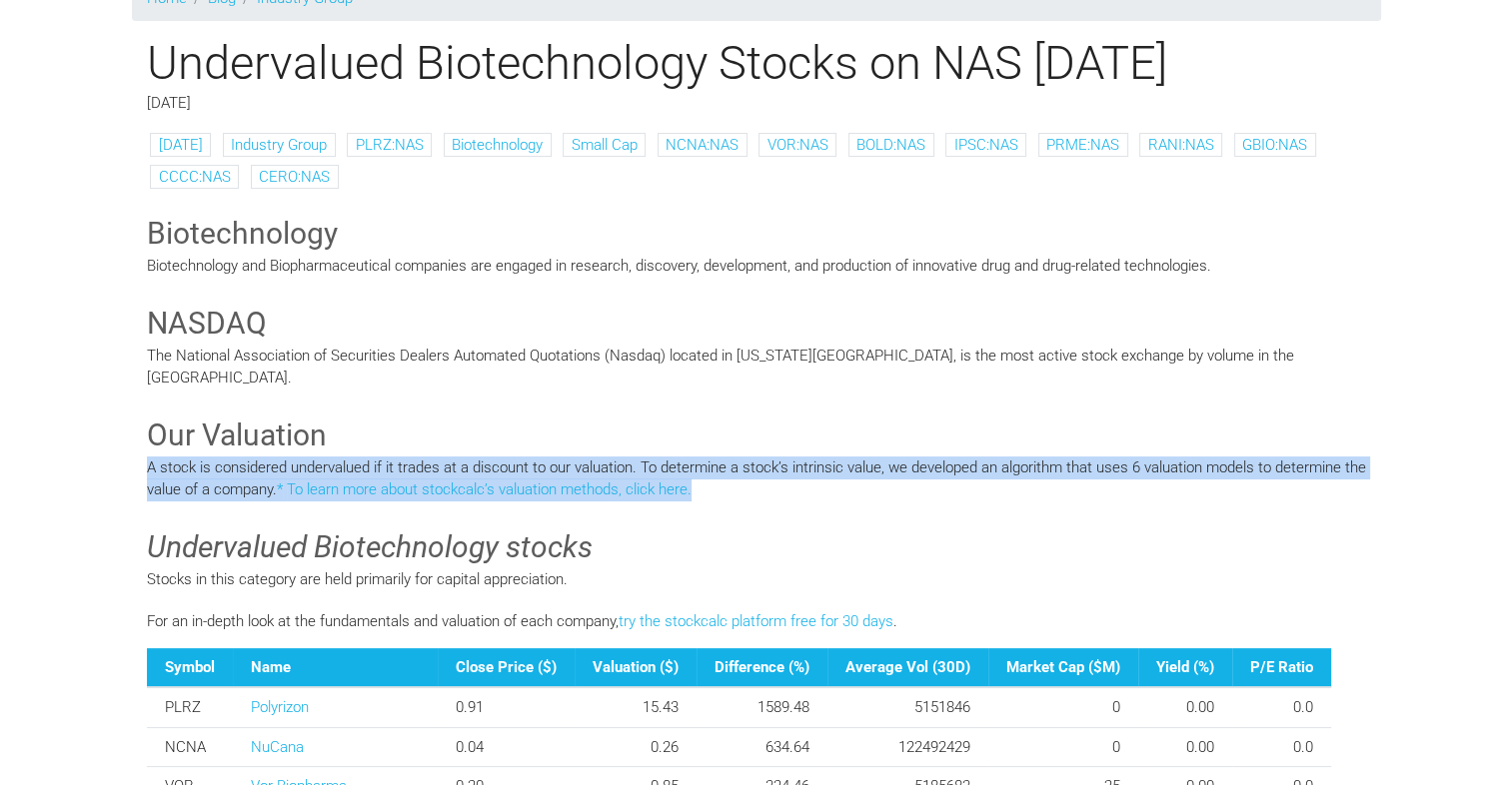 drag, startPoint x: 120, startPoint y: 444, endPoint x: 829, endPoint y: 466, distance: 709.34124 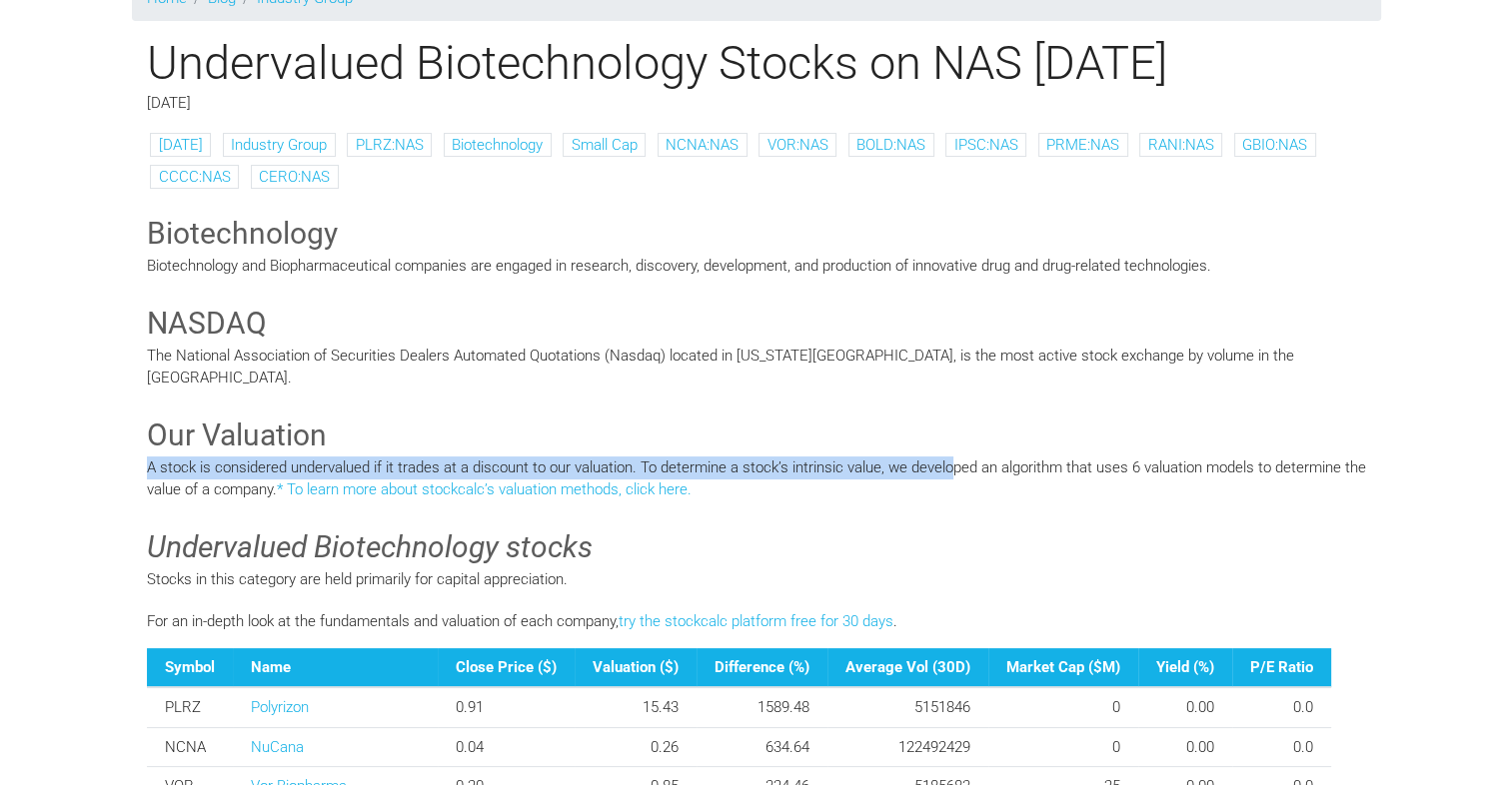 drag, startPoint x: 954, startPoint y: 449, endPoint x: 955, endPoint y: 410, distance: 39.012818 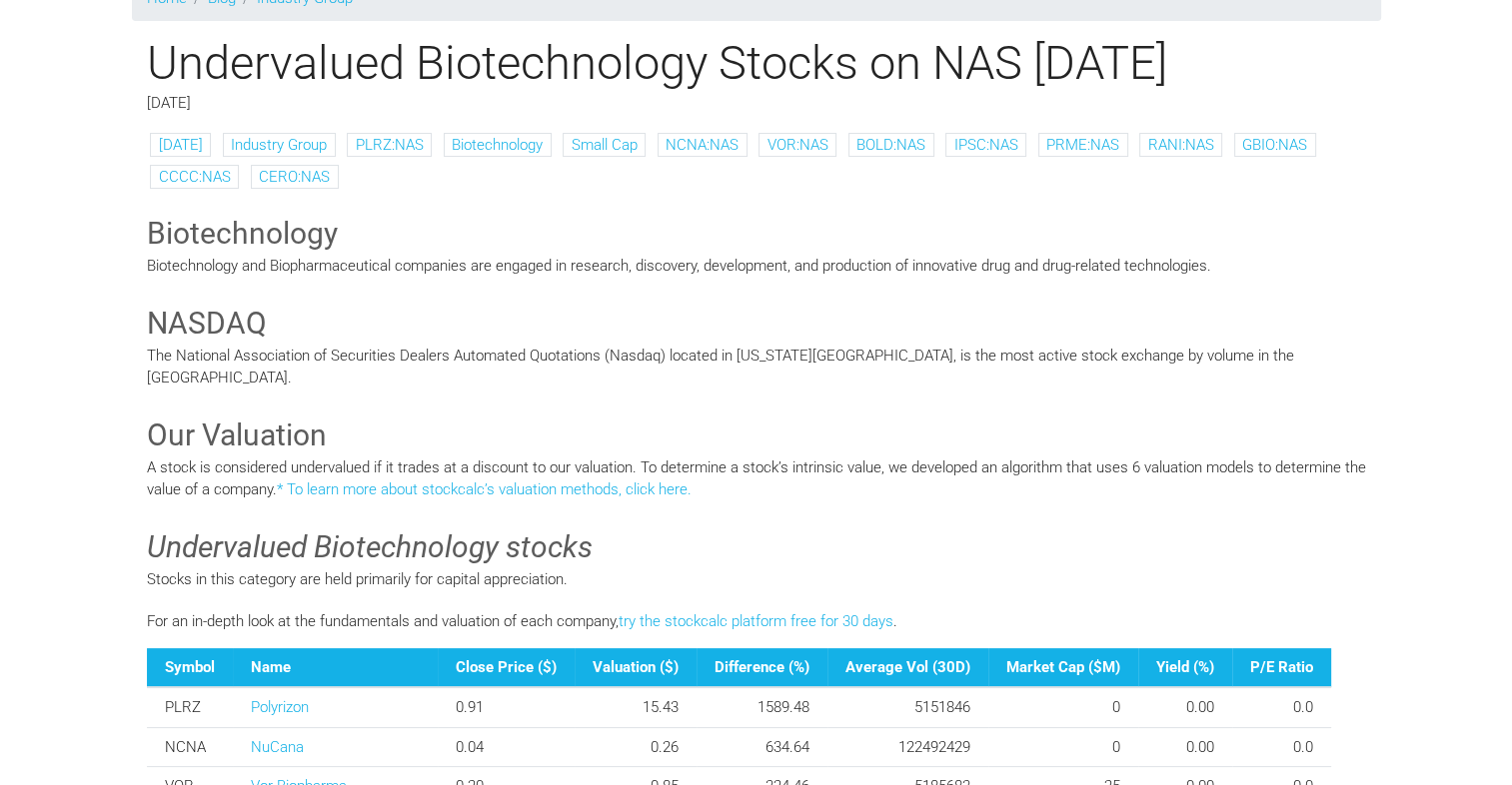 drag, startPoint x: 955, startPoint y: 410, endPoint x: 979, endPoint y: 483, distance: 76.843998 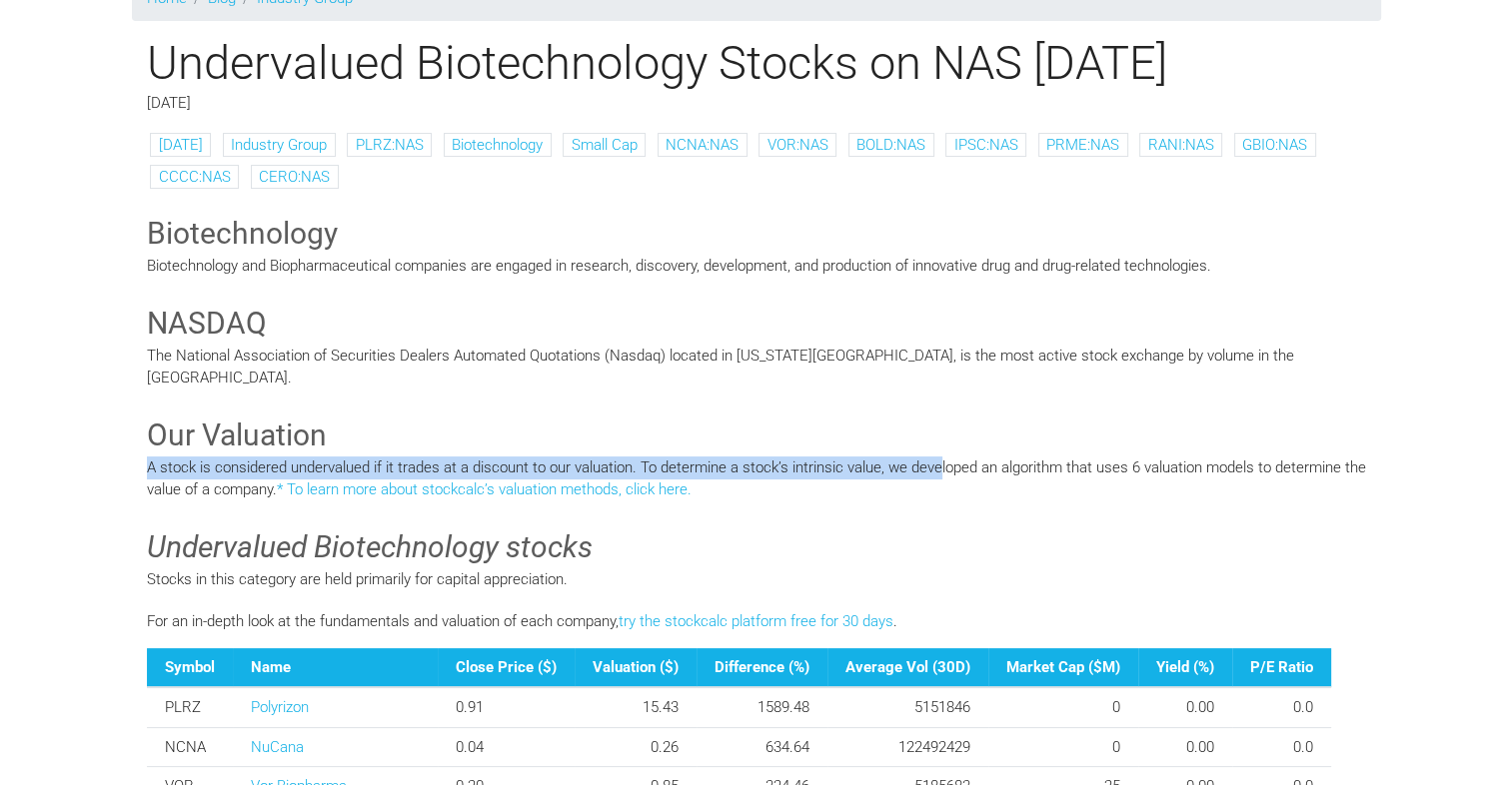 drag, startPoint x: 920, startPoint y: 417, endPoint x: 938, endPoint y: 453, distance: 40.24922 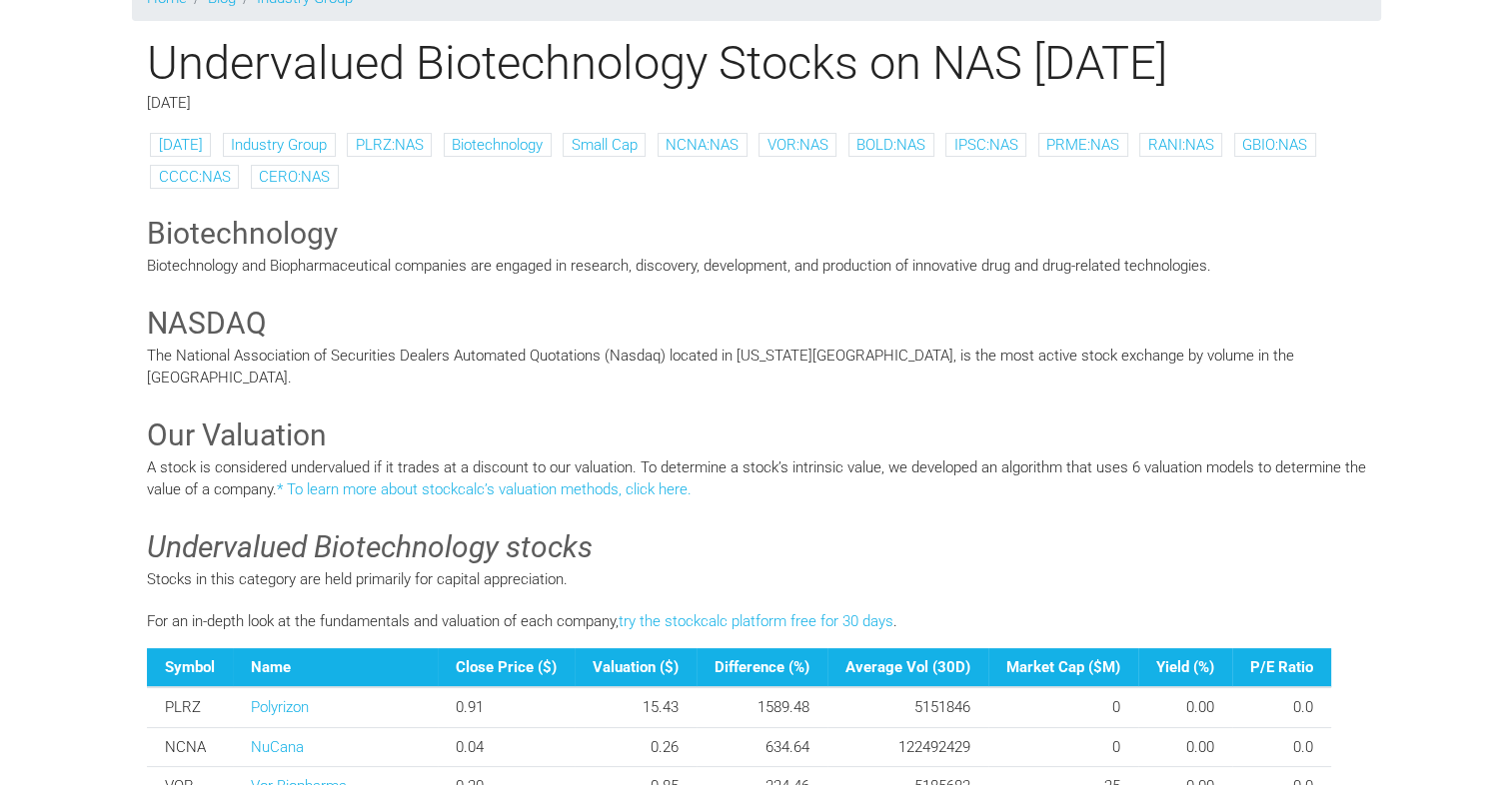 drag, startPoint x: 938, startPoint y: 453, endPoint x: 940, endPoint y: 493, distance: 40.04997 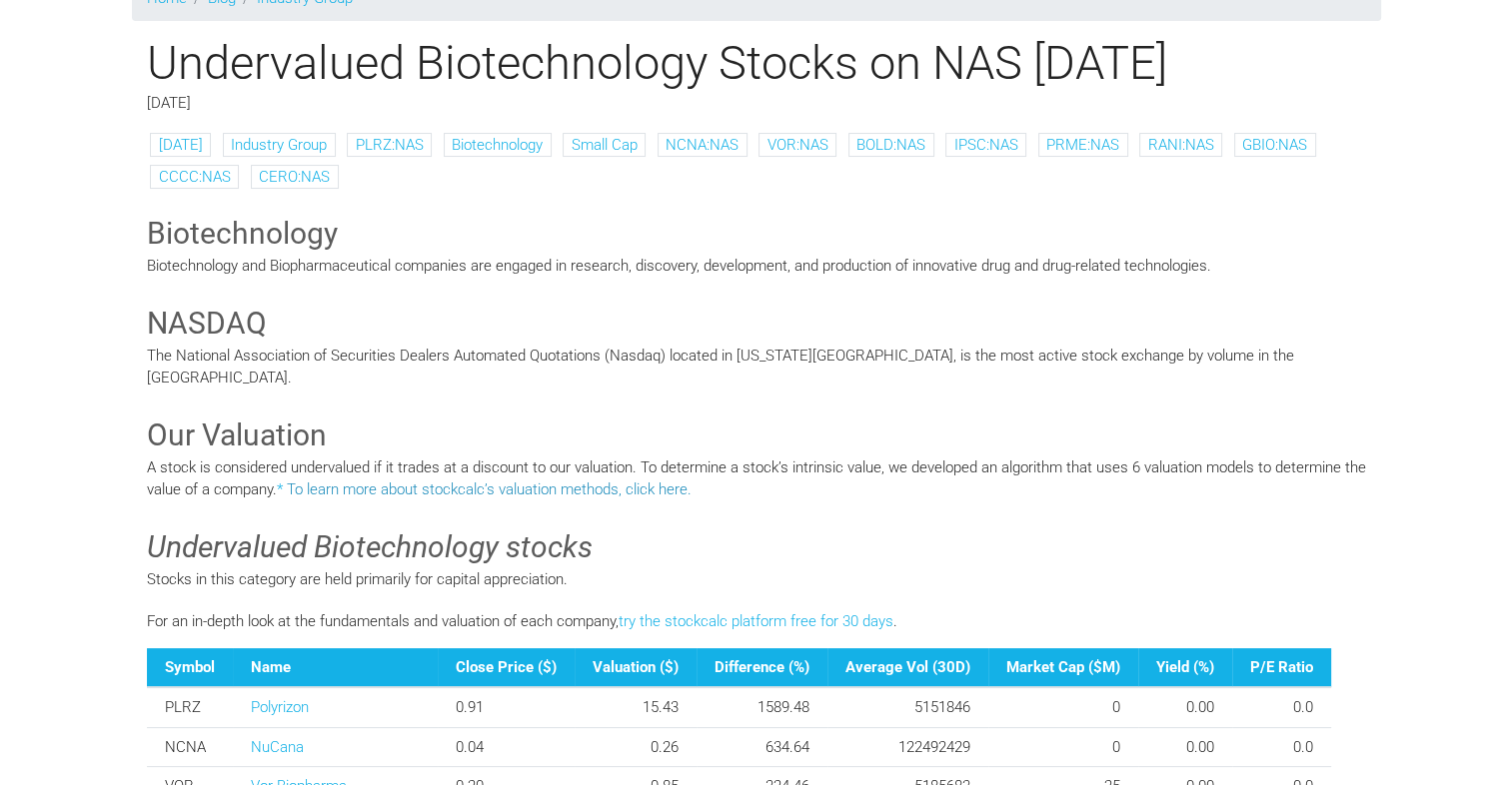 click on "To learn more about stockcalc’s valuation methods, click here." at bounding box center [489, 489] 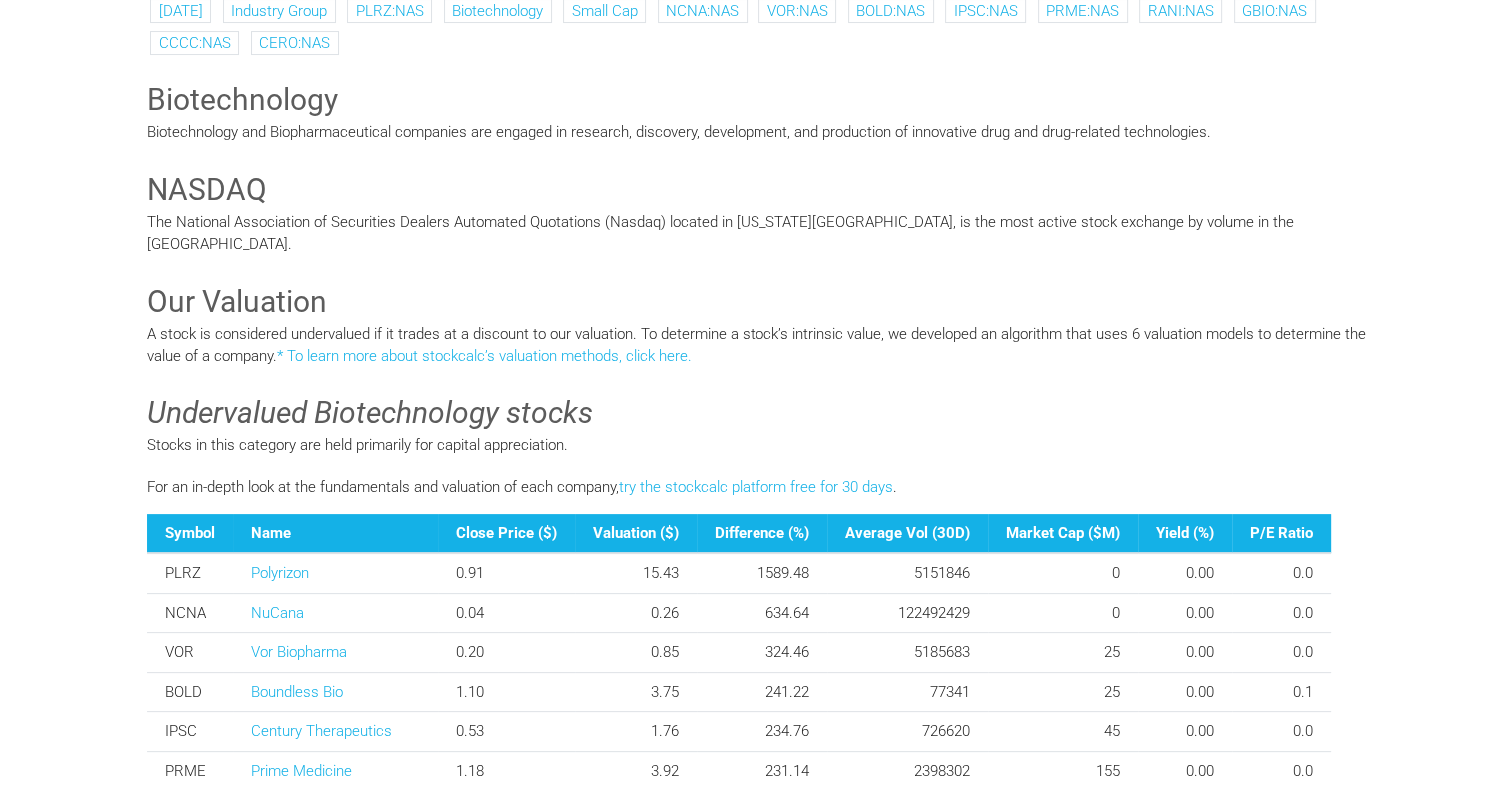 scroll, scrollTop: 0, scrollLeft: 0, axis: both 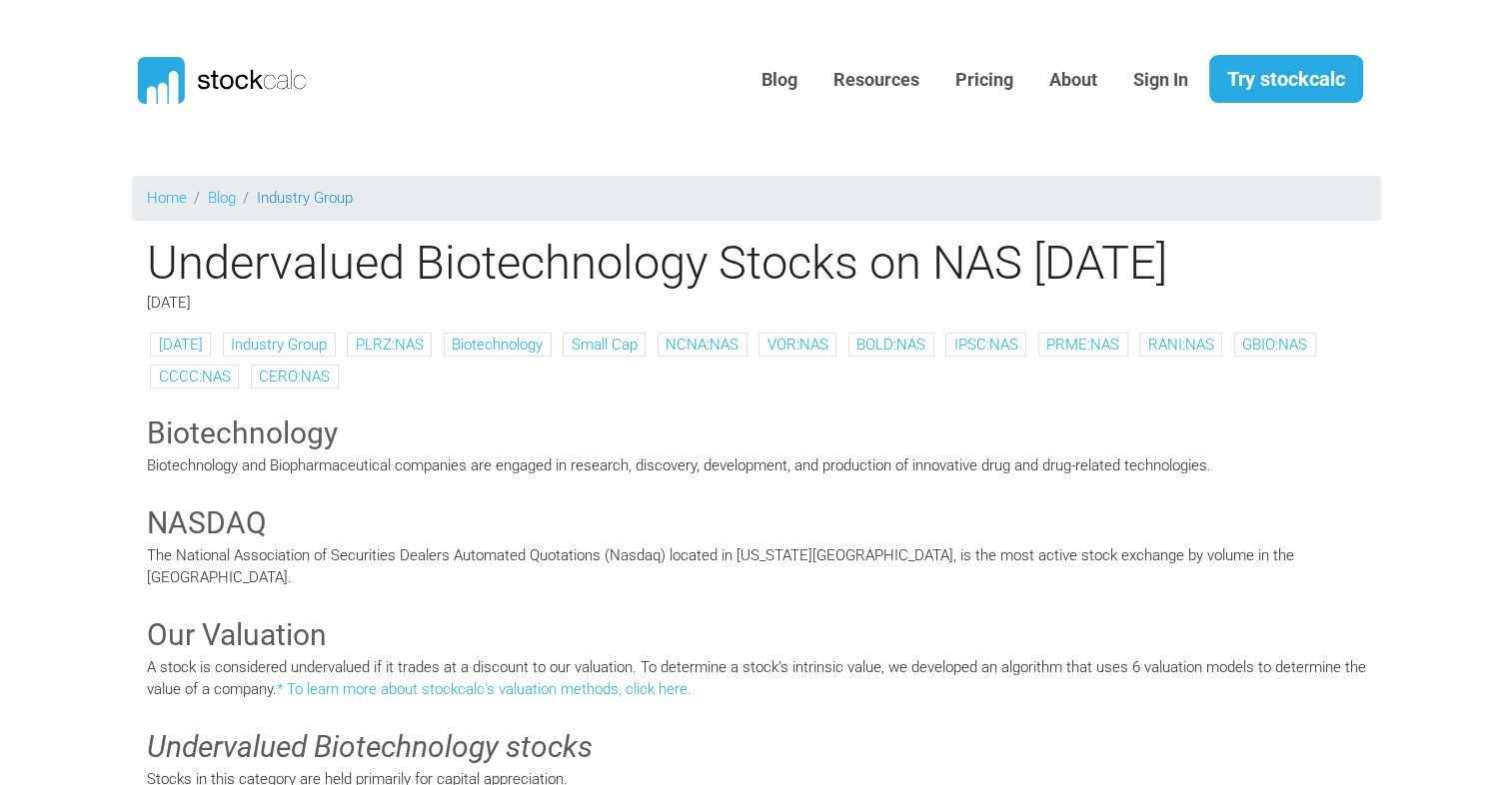 click on "Industry Group" at bounding box center (305, 198) 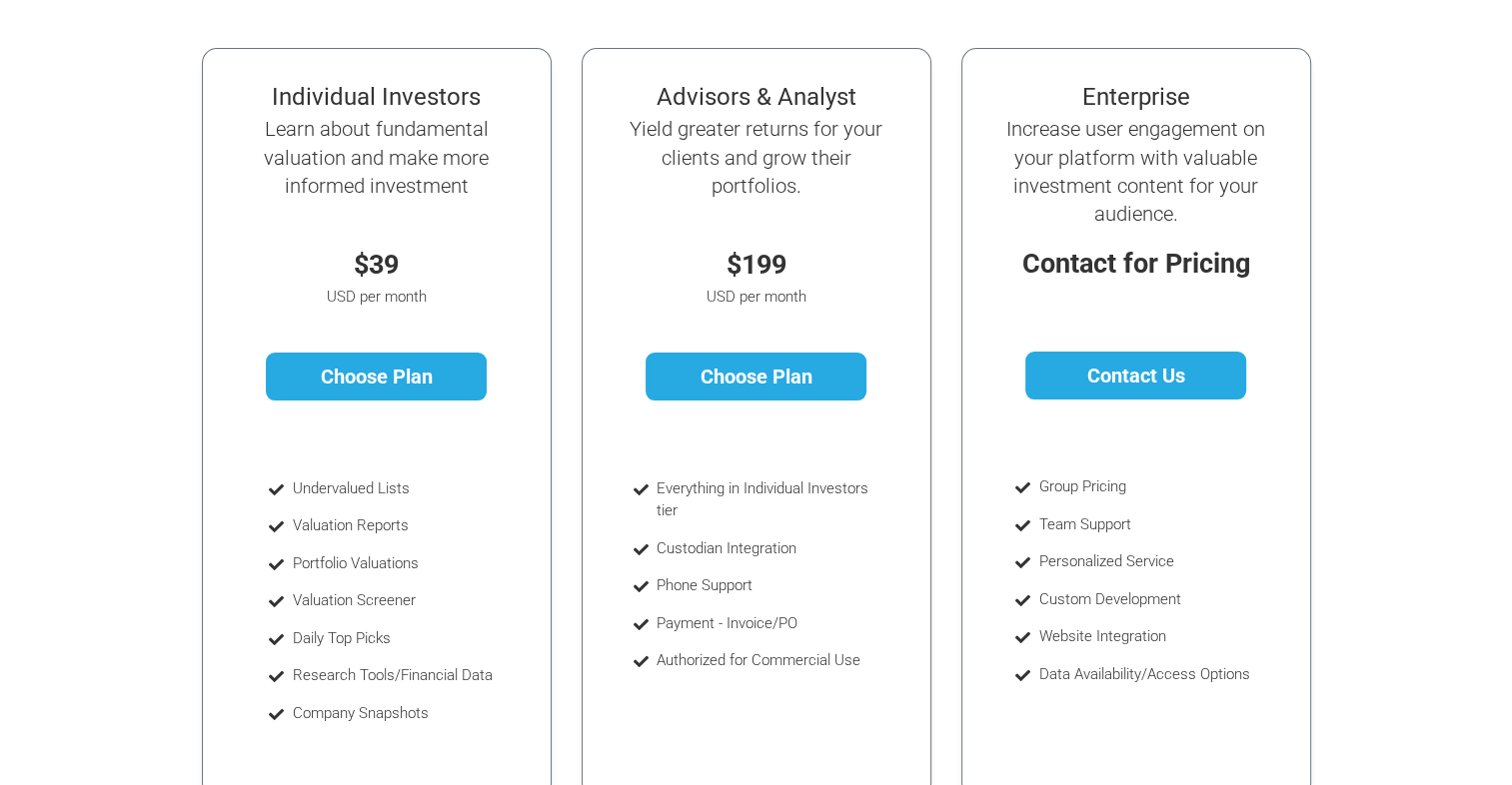scroll, scrollTop: 300, scrollLeft: 0, axis: vertical 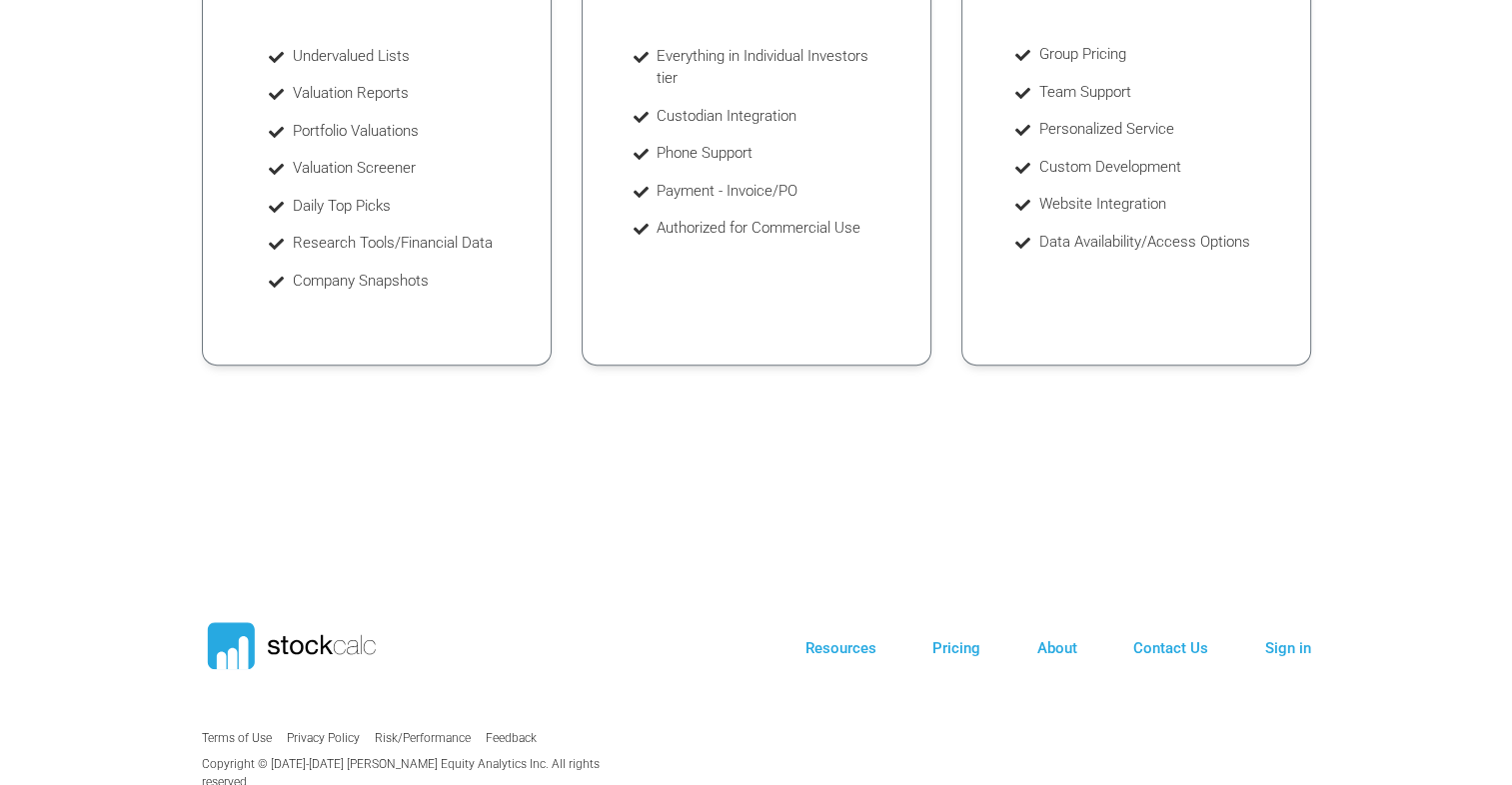 click on "Individual Investors
Learn about fundamental valuation and make more informed investment
$39  USD per month
Choose Plan
Undervalued Lists
Valuation Reports
Portfolio Valuations
Valuation Screener
Daily Top Picks
Research Tools/Financial Data
Company Snapshots
Advisors & Analyst
$199" at bounding box center [756, -10] 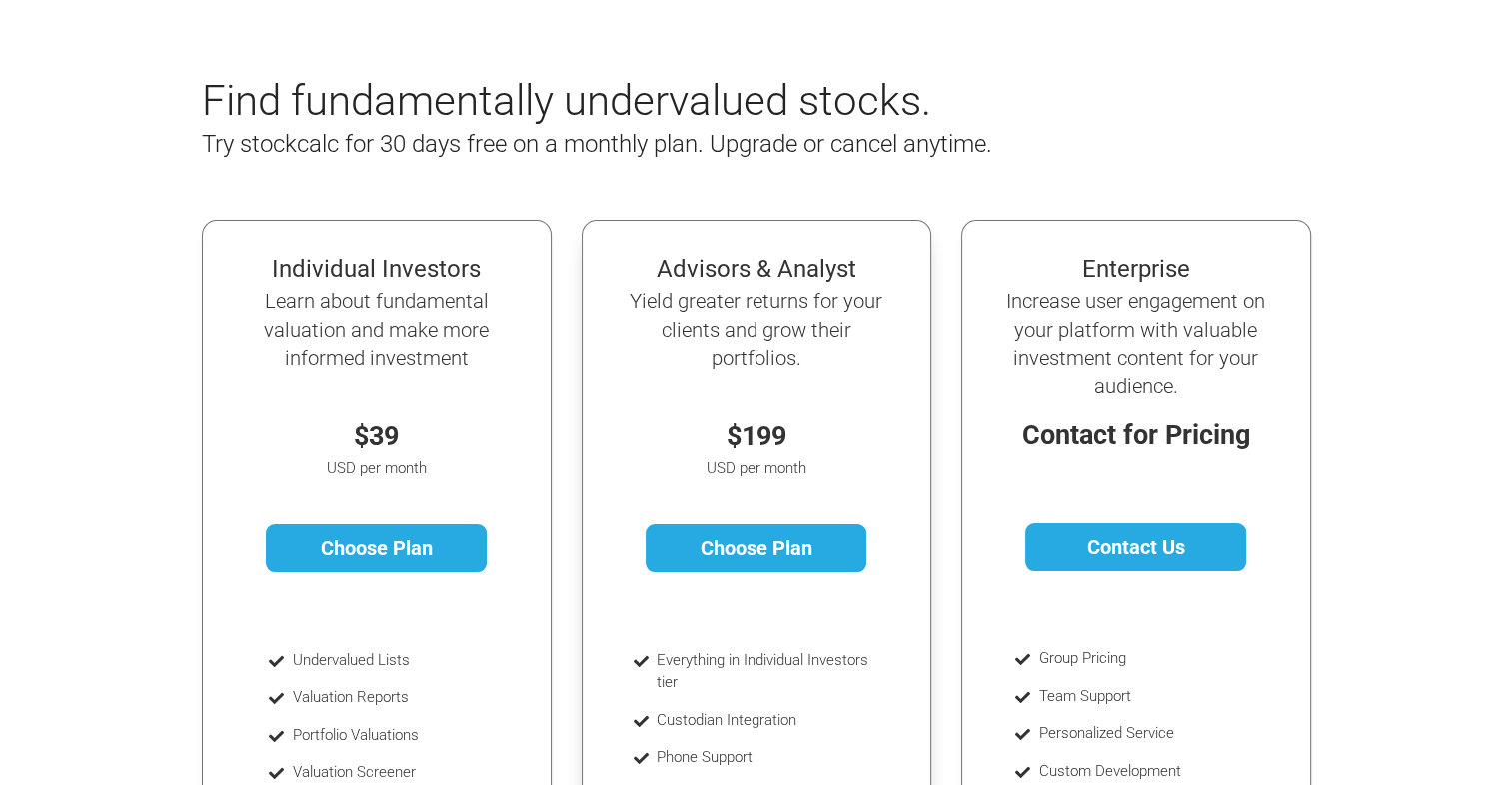 scroll, scrollTop: 0, scrollLeft: 0, axis: both 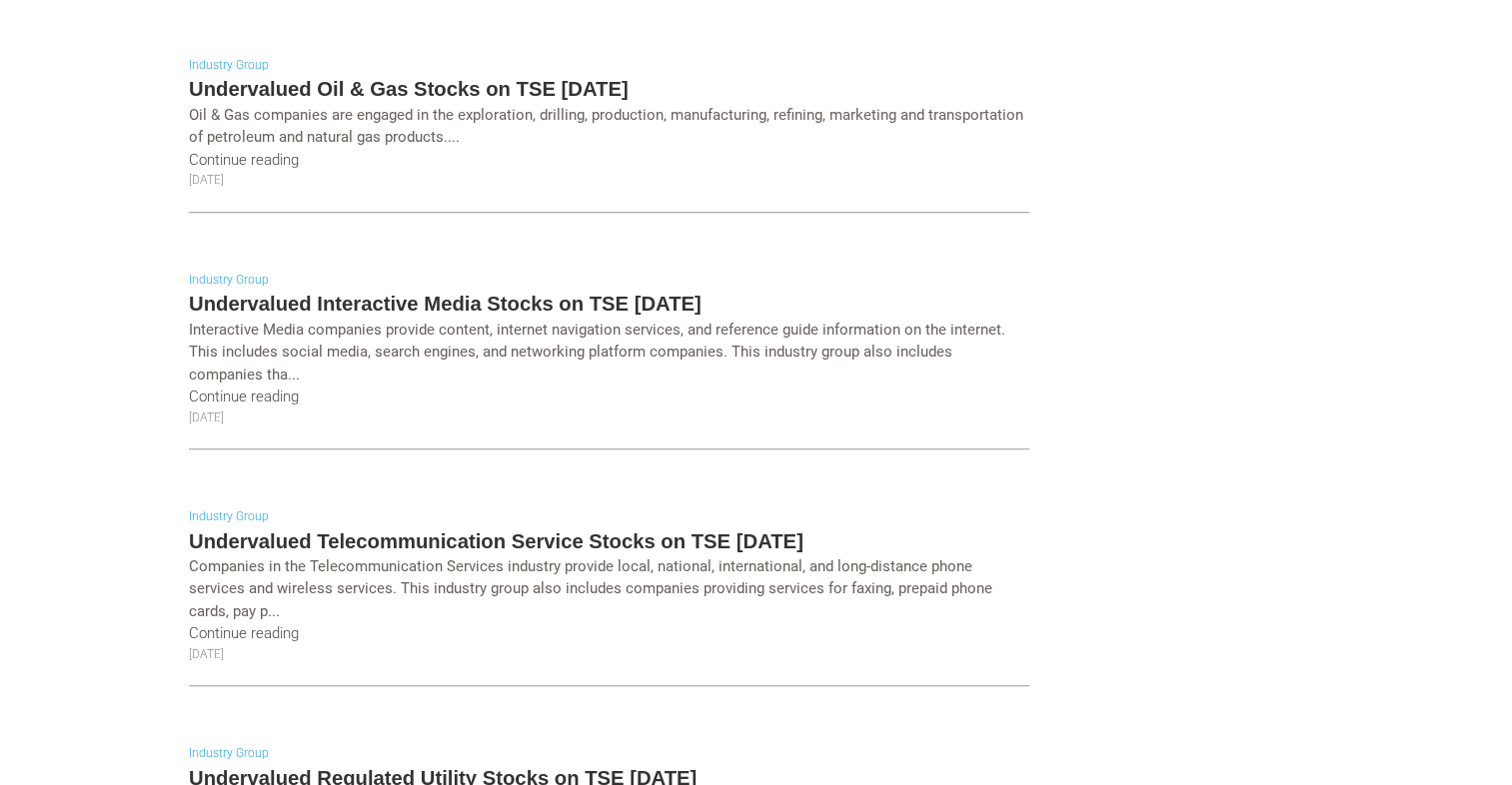 click on "Undervalued Interactive Media Stocks on TSE [DATE]" at bounding box center (609, 304) 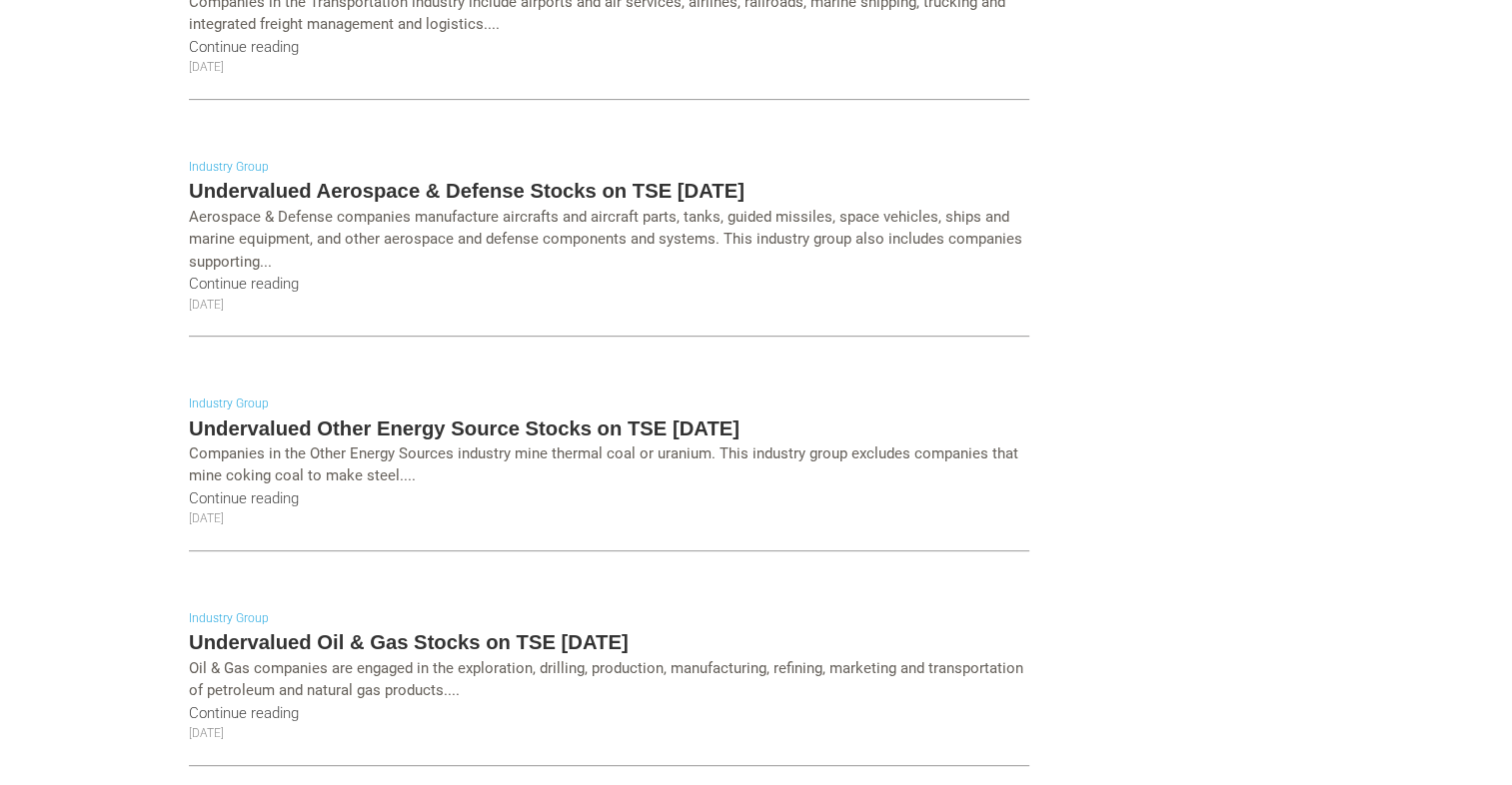 scroll, scrollTop: 761, scrollLeft: 0, axis: vertical 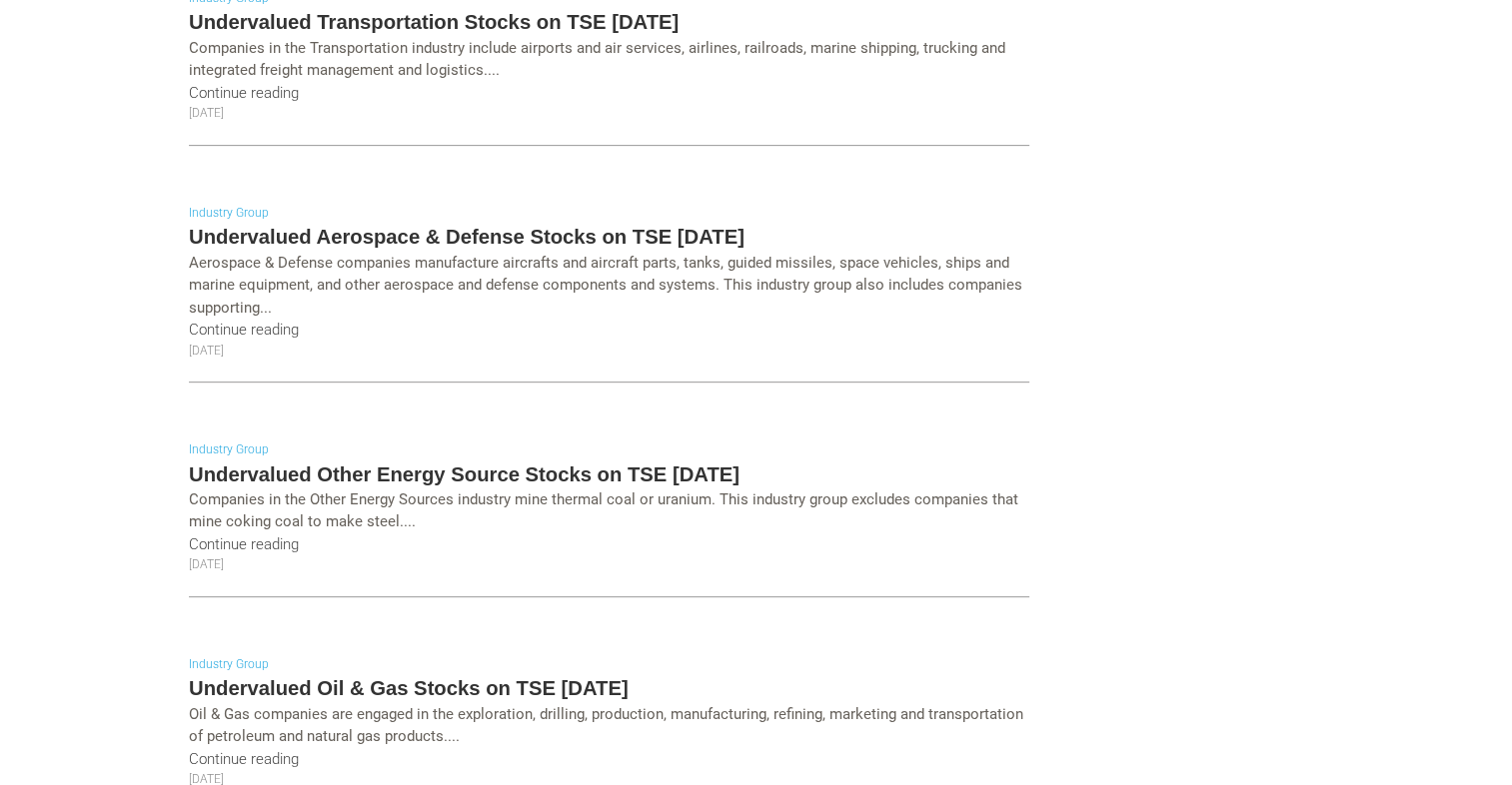 click on "Undervalued Aerospace & Defense Stocks on TSE [DATE]" at bounding box center (609, 237) 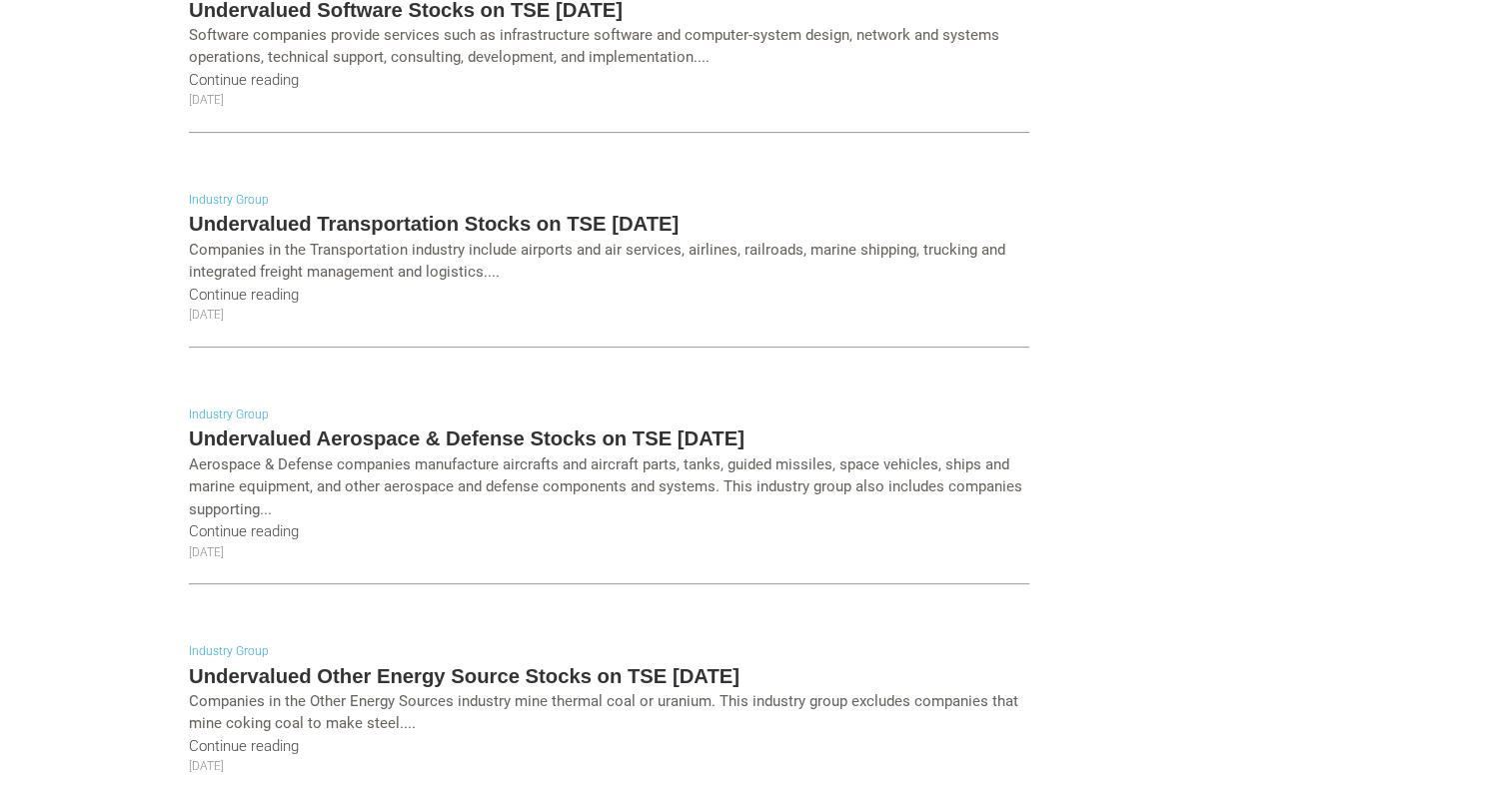 scroll, scrollTop: 362, scrollLeft: 0, axis: vertical 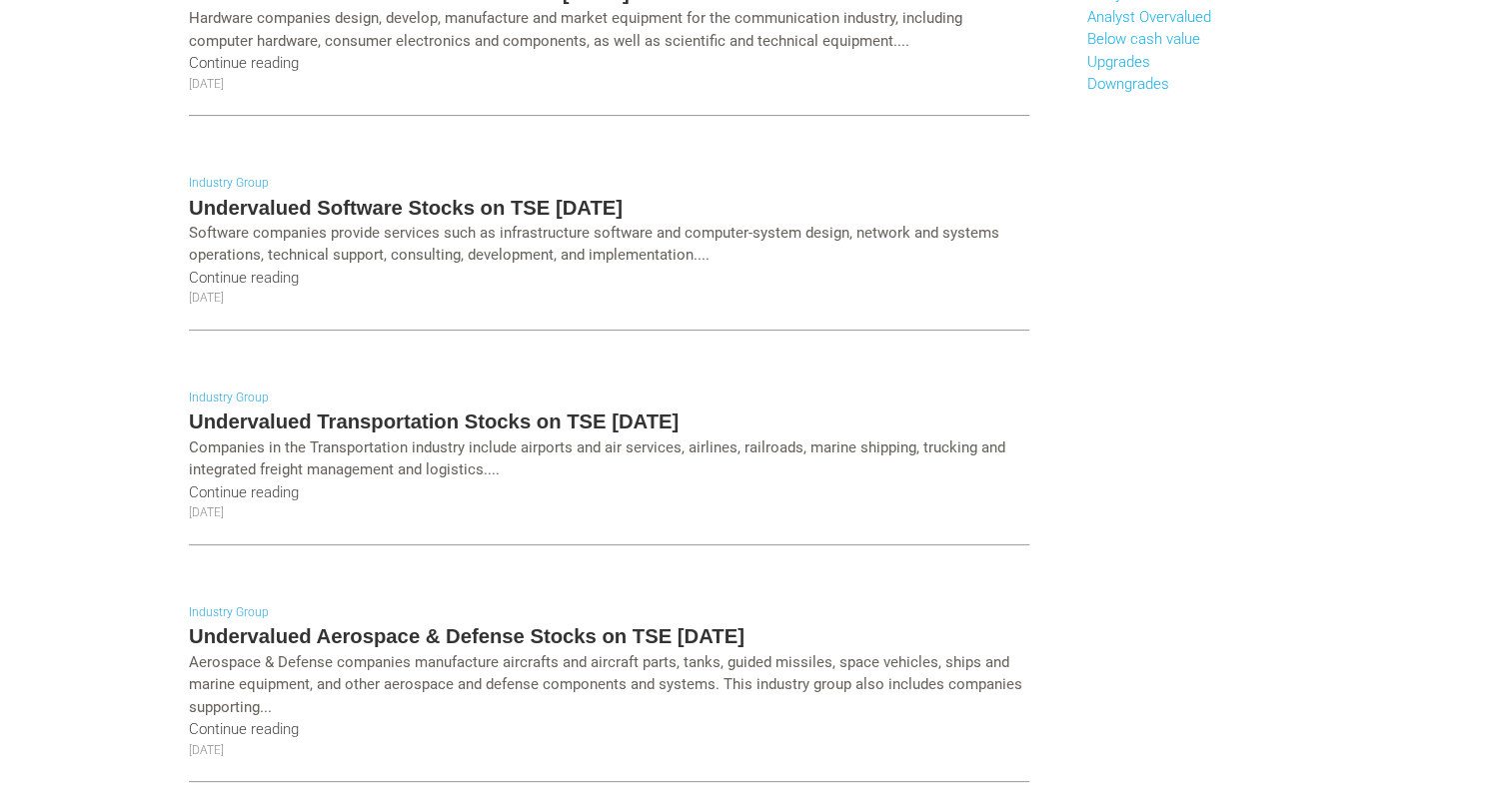 click on "Undervalued Software Stocks on TSE [DATE]" at bounding box center [609, 208] 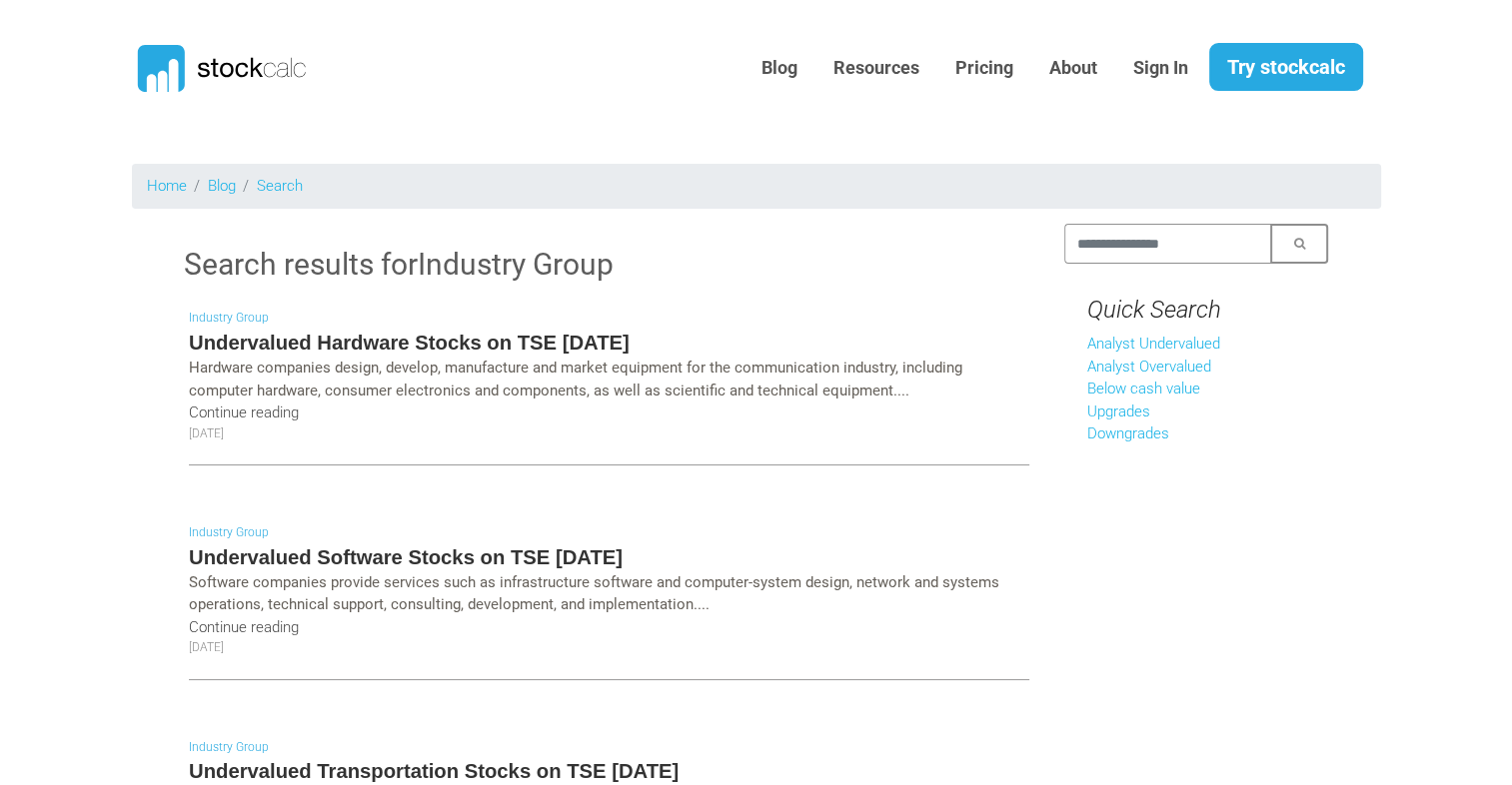 scroll, scrollTop: 0, scrollLeft: 0, axis: both 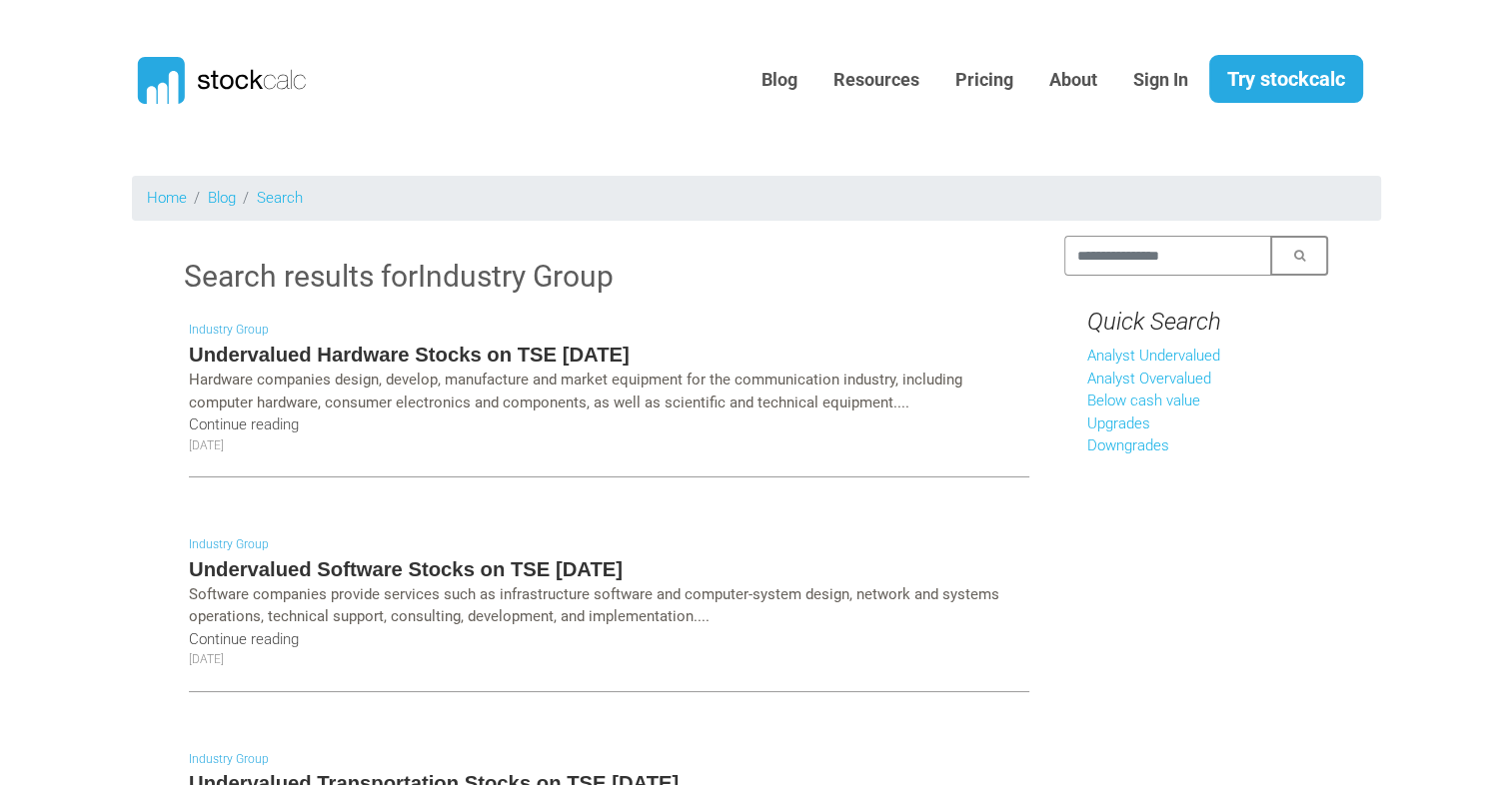click on "Undervalued Hardware Stocks on TSE [DATE]" at bounding box center [609, 355] 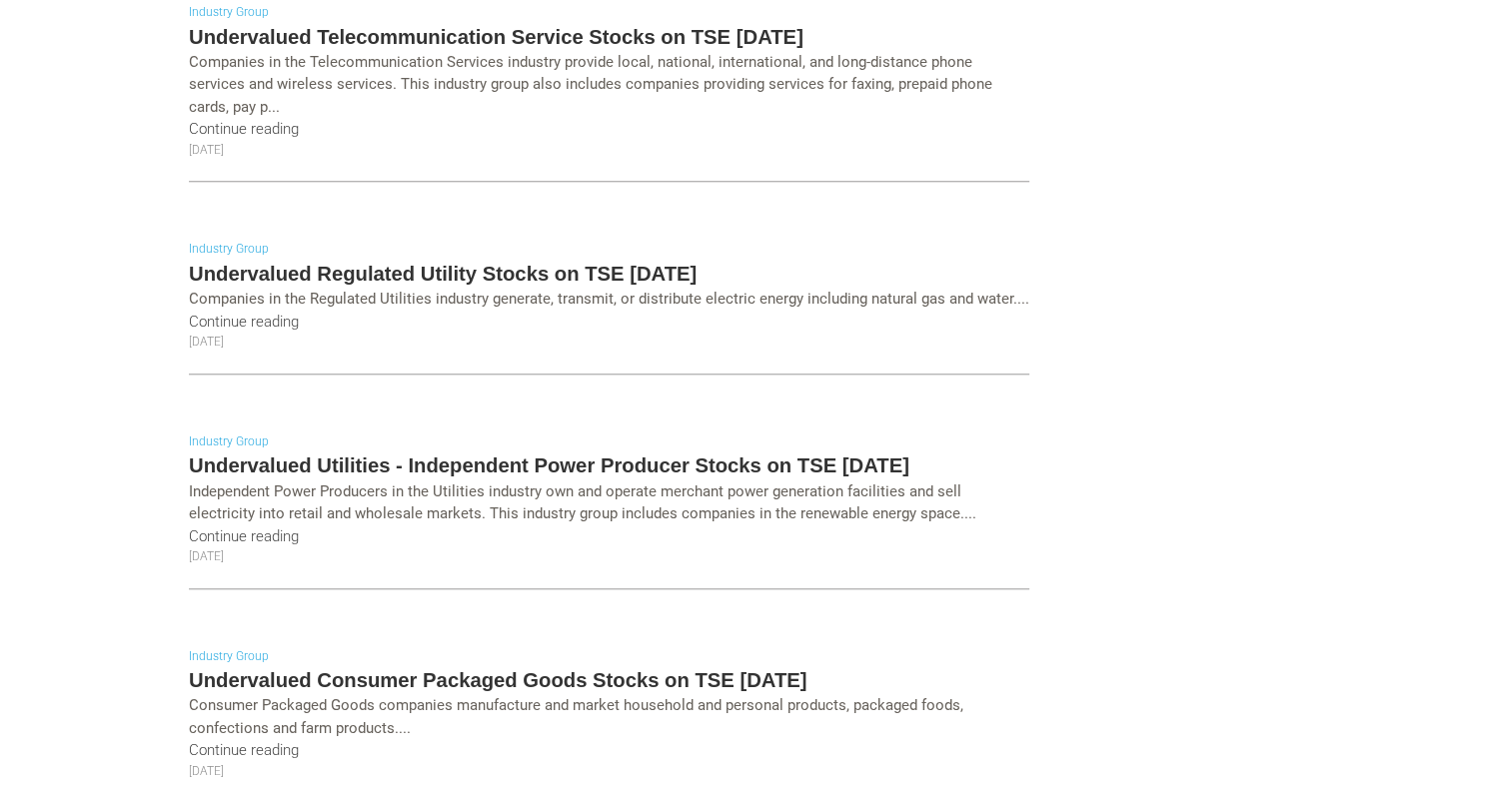 scroll, scrollTop: 2097, scrollLeft: 0, axis: vertical 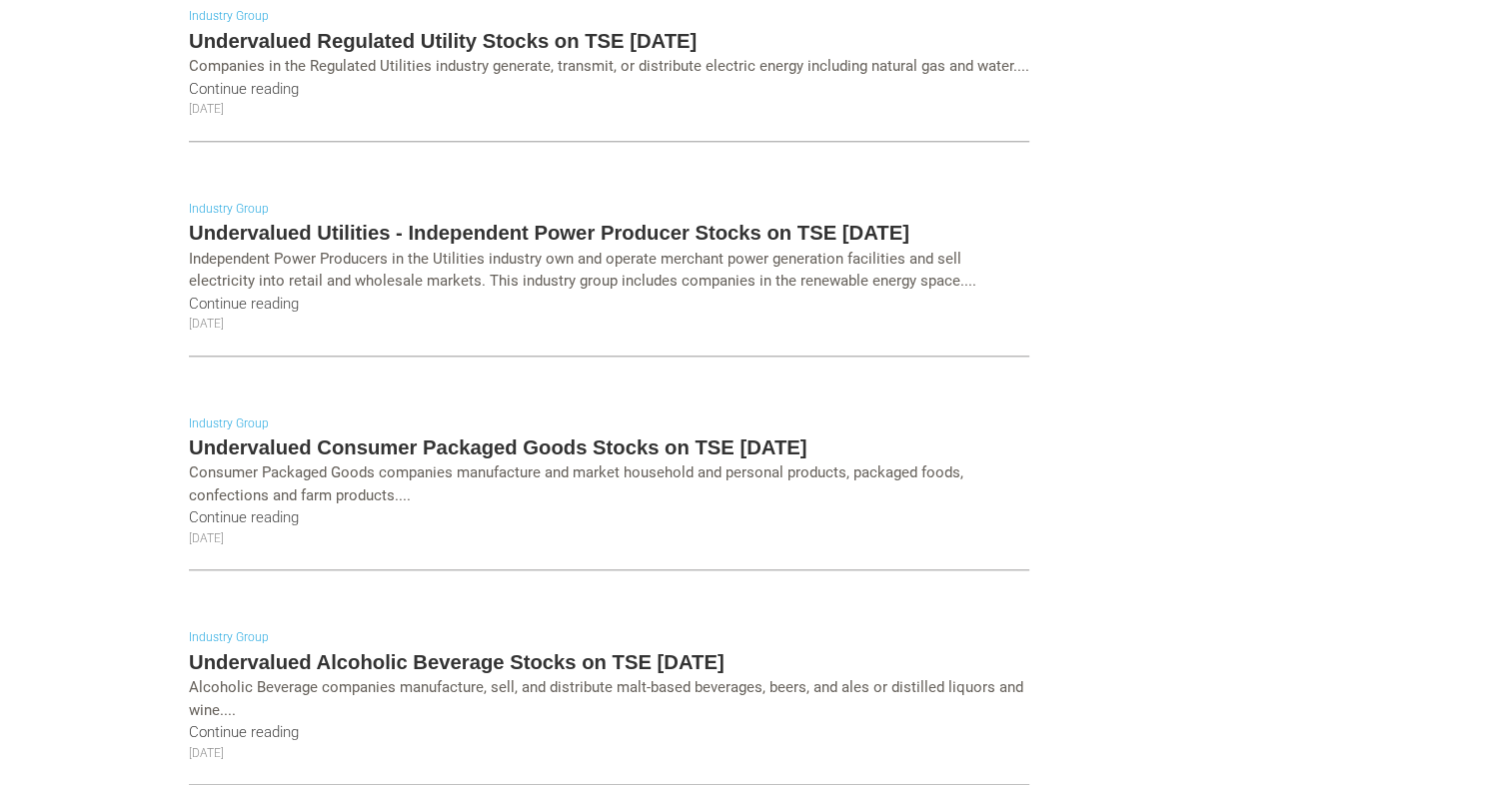 click on "Undervalued Consumer Packaged Goods Stocks on TSE [DATE]" at bounding box center (609, 447) 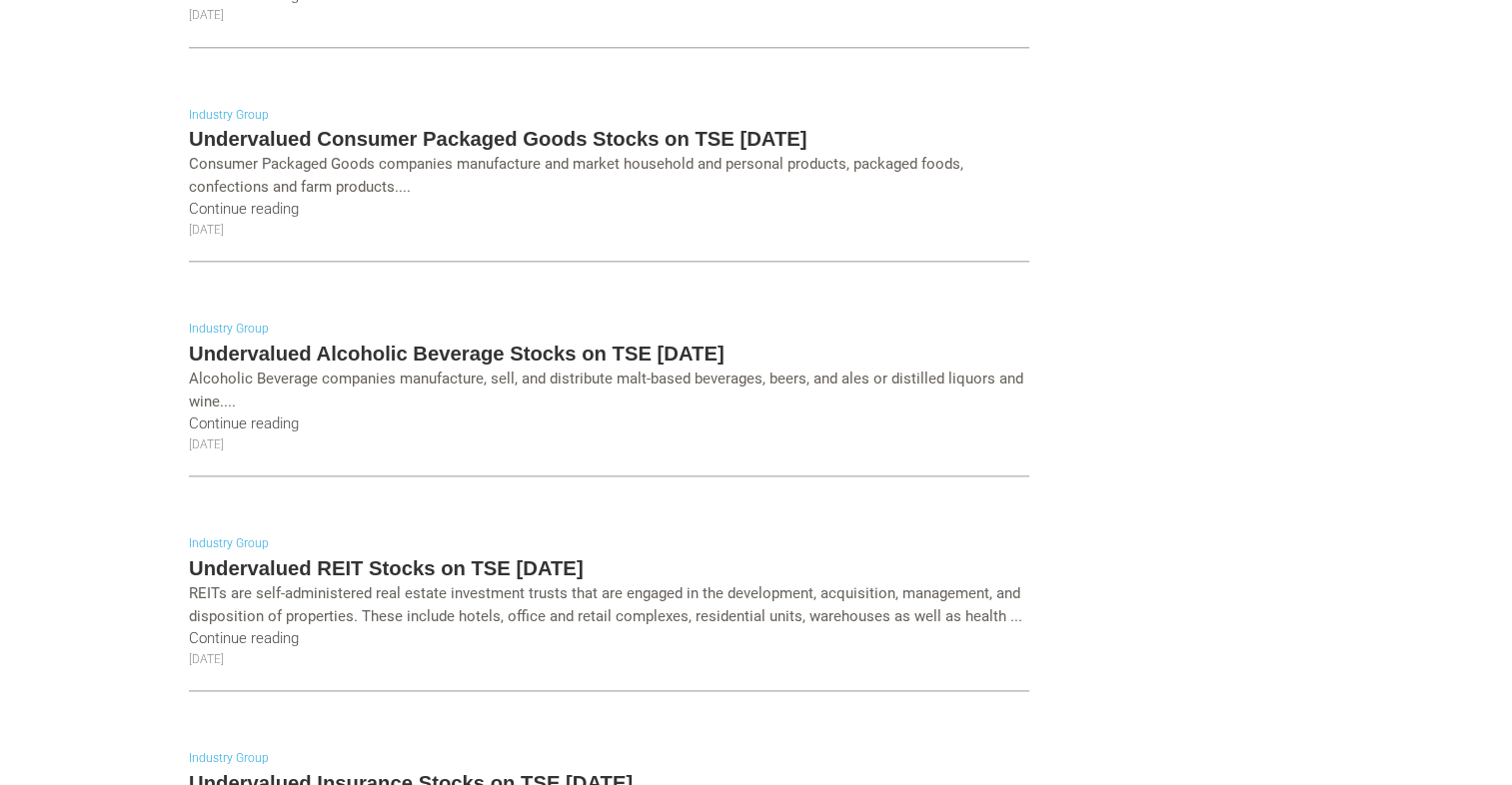 scroll, scrollTop: 2597, scrollLeft: 0, axis: vertical 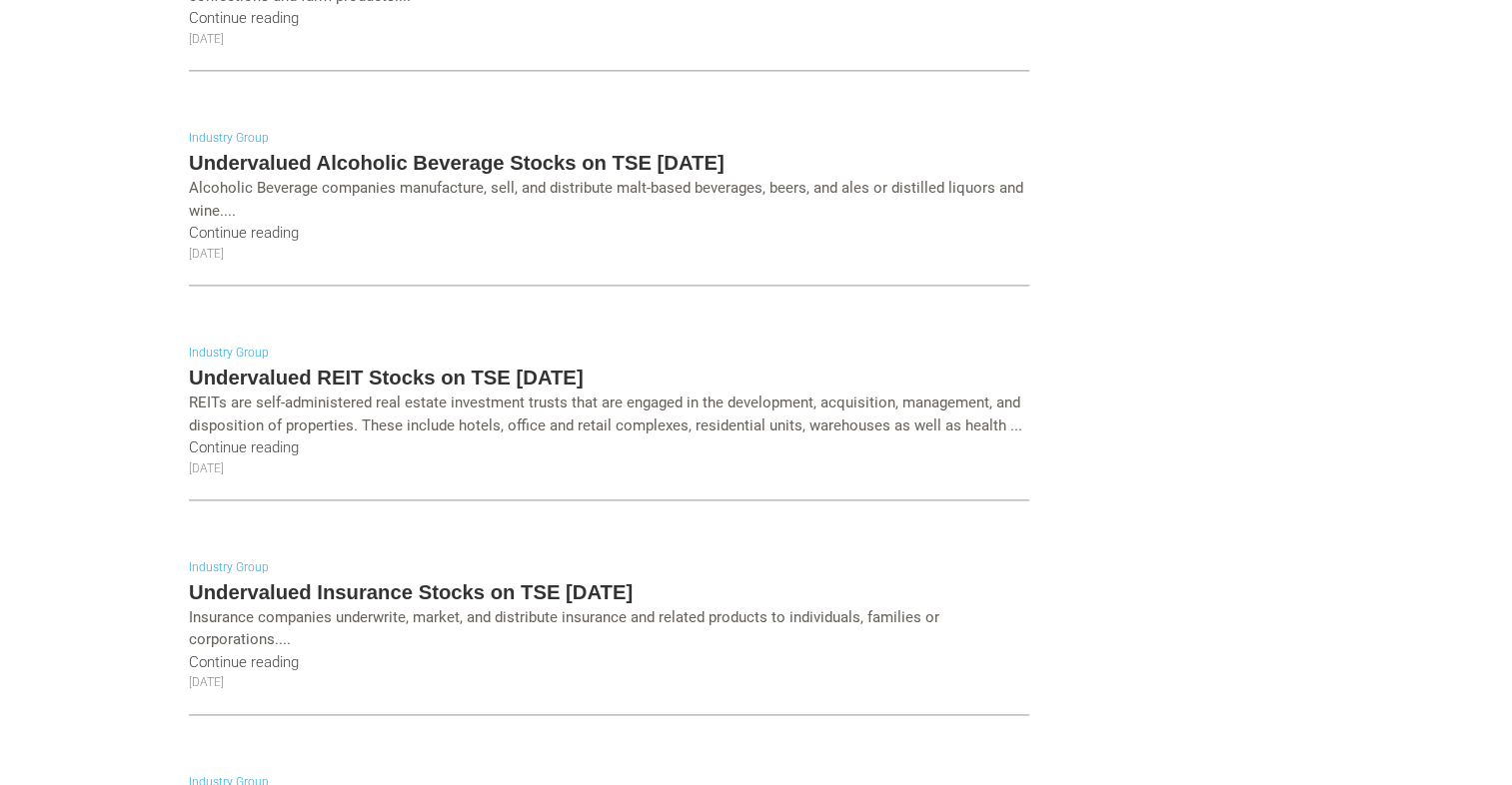 click on "Undervalued Alcoholic Beverage Stocks on TSE [DATE]" at bounding box center (609, 163) 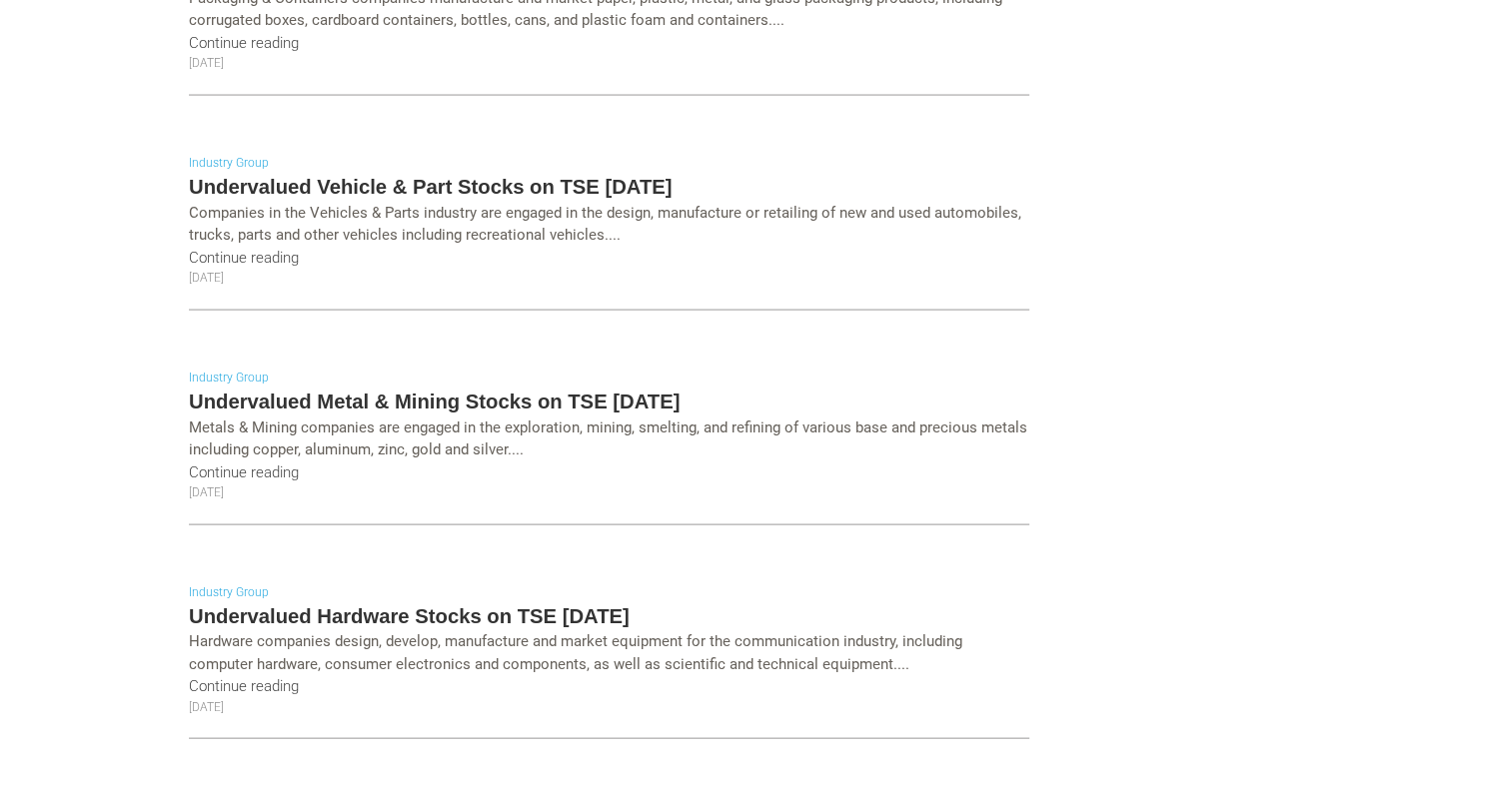 scroll, scrollTop: 4295, scrollLeft: 0, axis: vertical 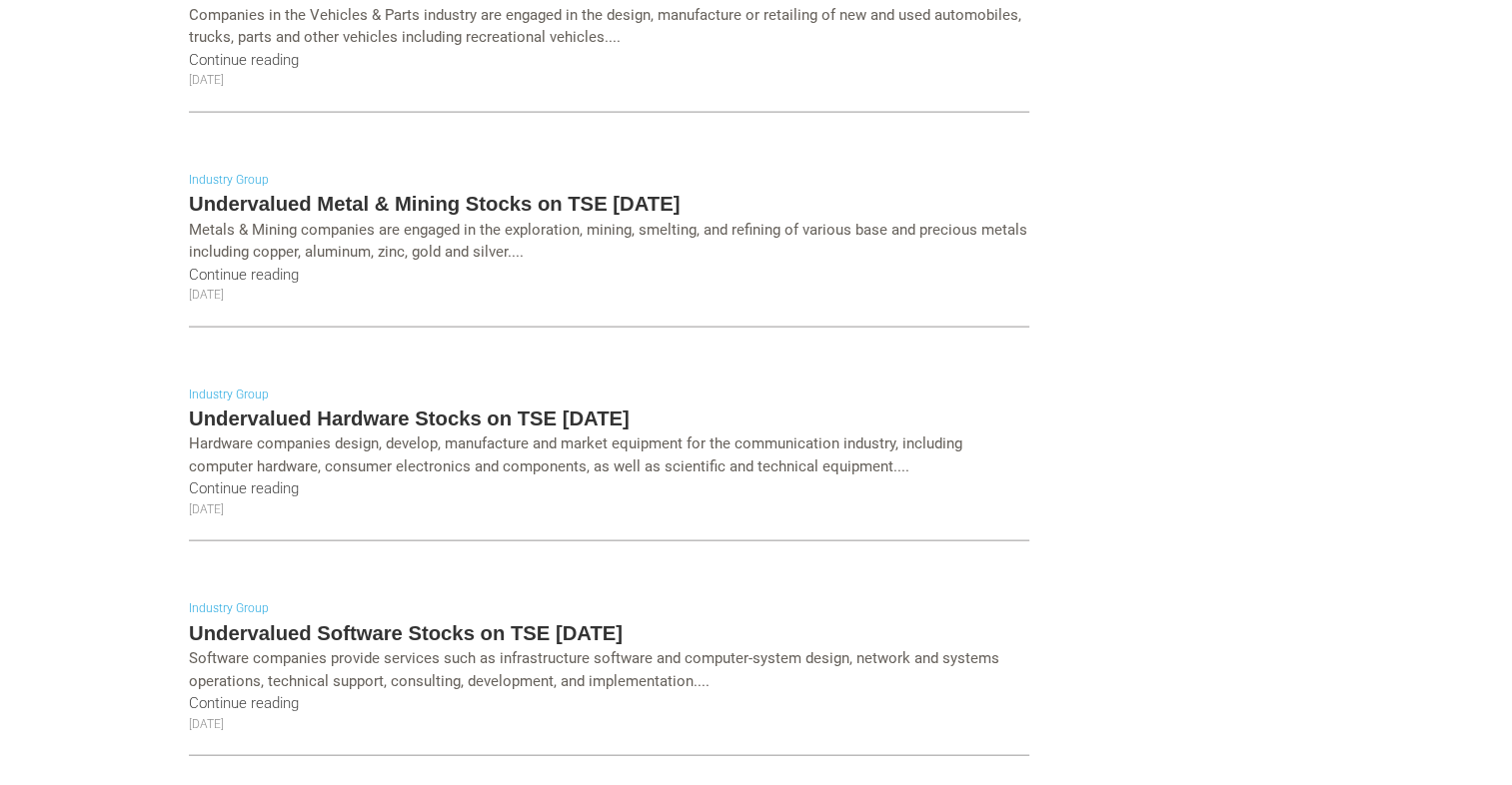 click on "Industry Group Undervalued Metal & Mining Stocks on TSE [DATE] Metals & Mining companies are engaged in the exploration, mining, smelting, and refining of various base and precious metals including copper, aluminum, zinc, gold and silver.... Continue reading [DATE]" at bounding box center (609, 255) 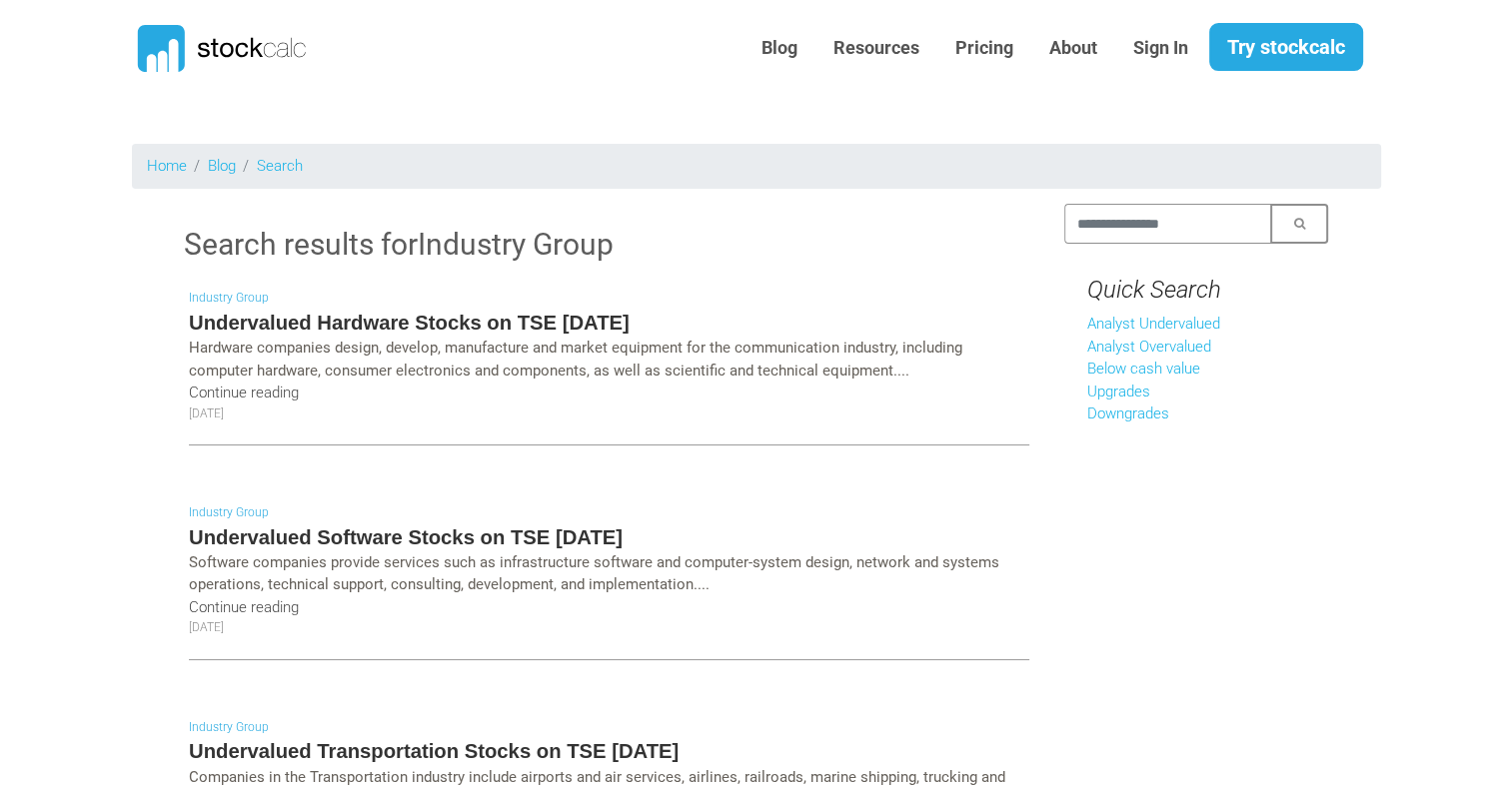 scroll, scrollTop: 0, scrollLeft: 0, axis: both 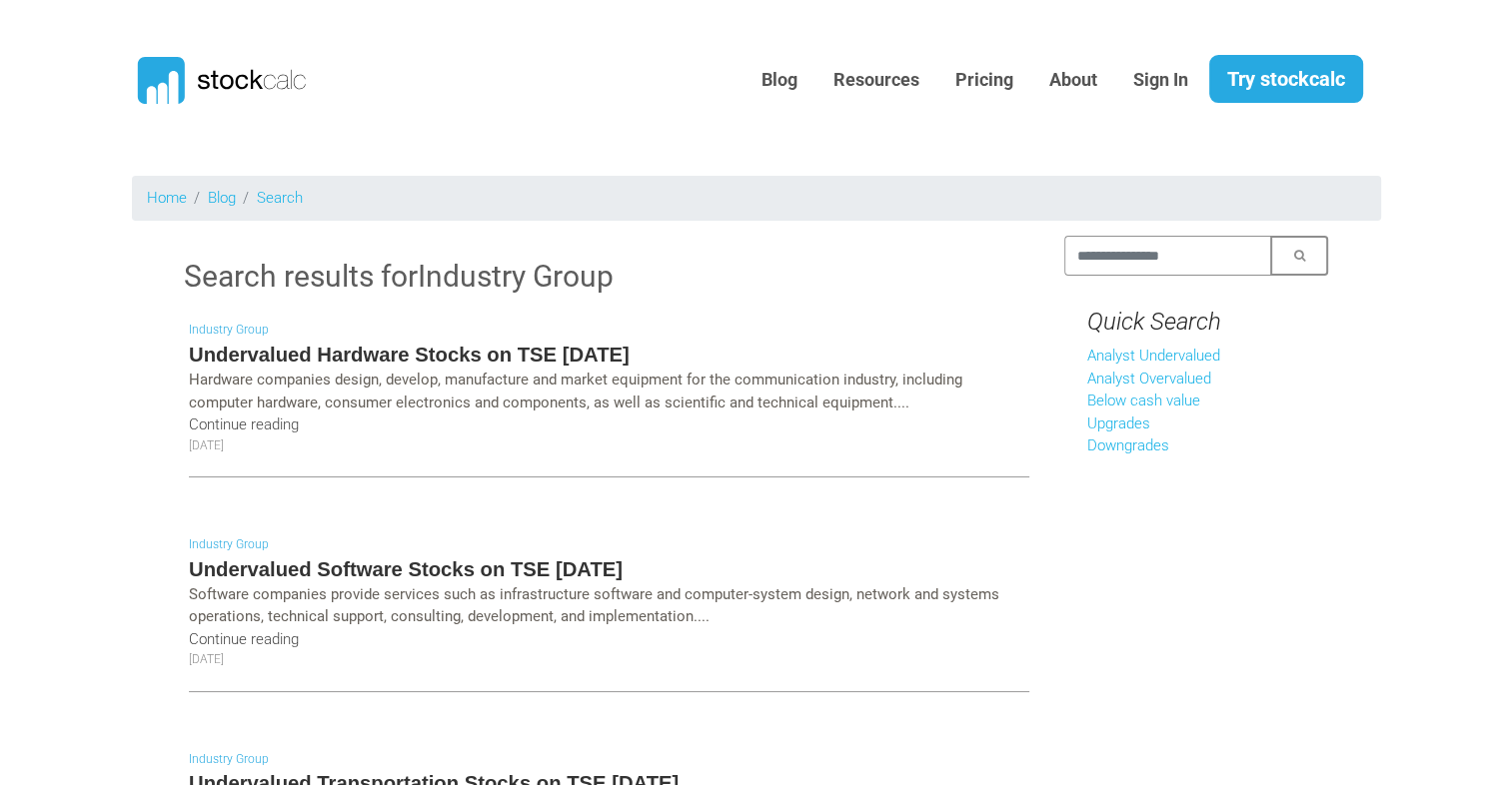 drag, startPoint x: 1374, startPoint y: 435, endPoint x: 1375, endPoint y: 415, distance: 20.024984 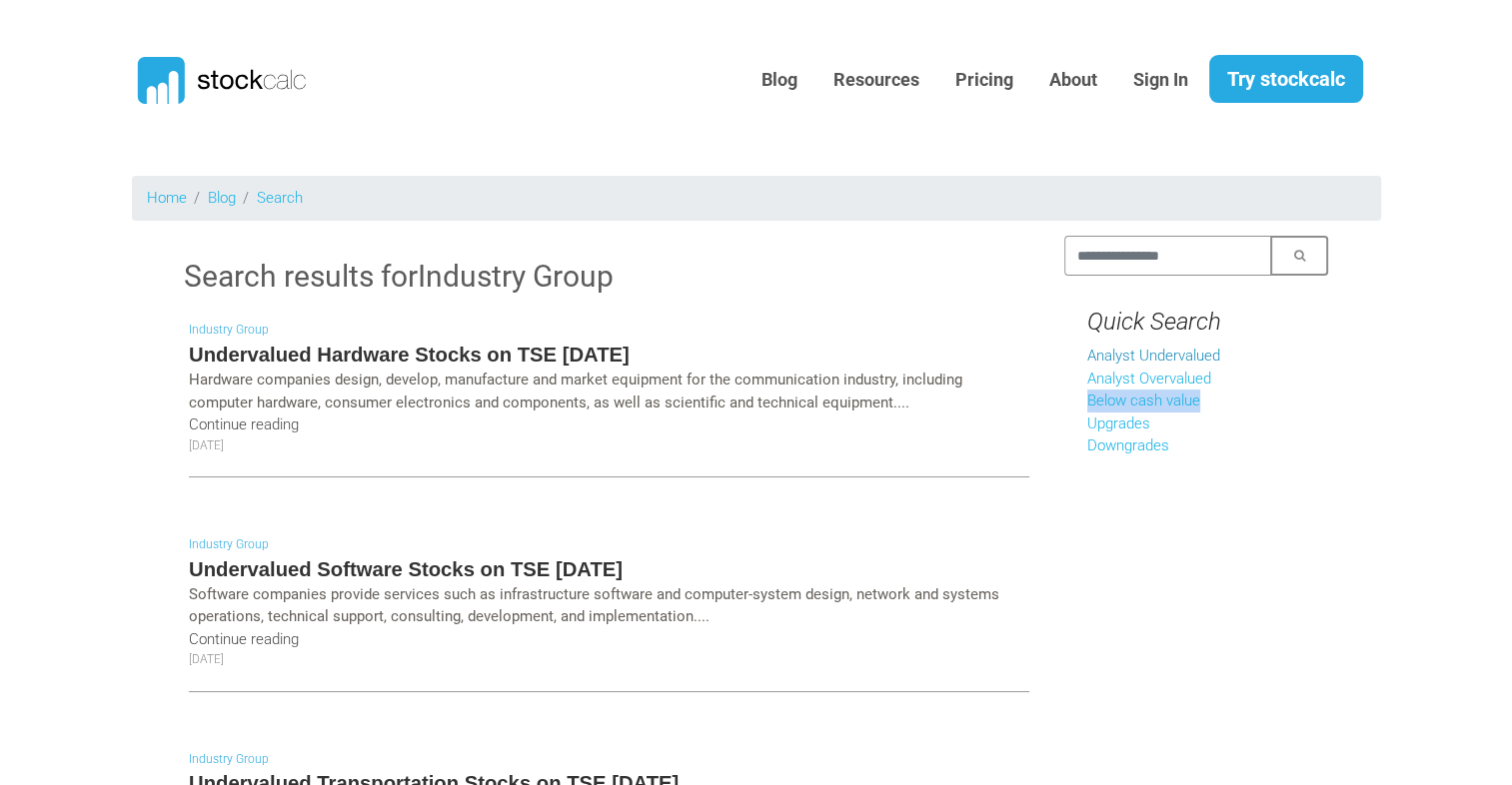 click on "Analyst Undervalued" at bounding box center (1153, 356) 